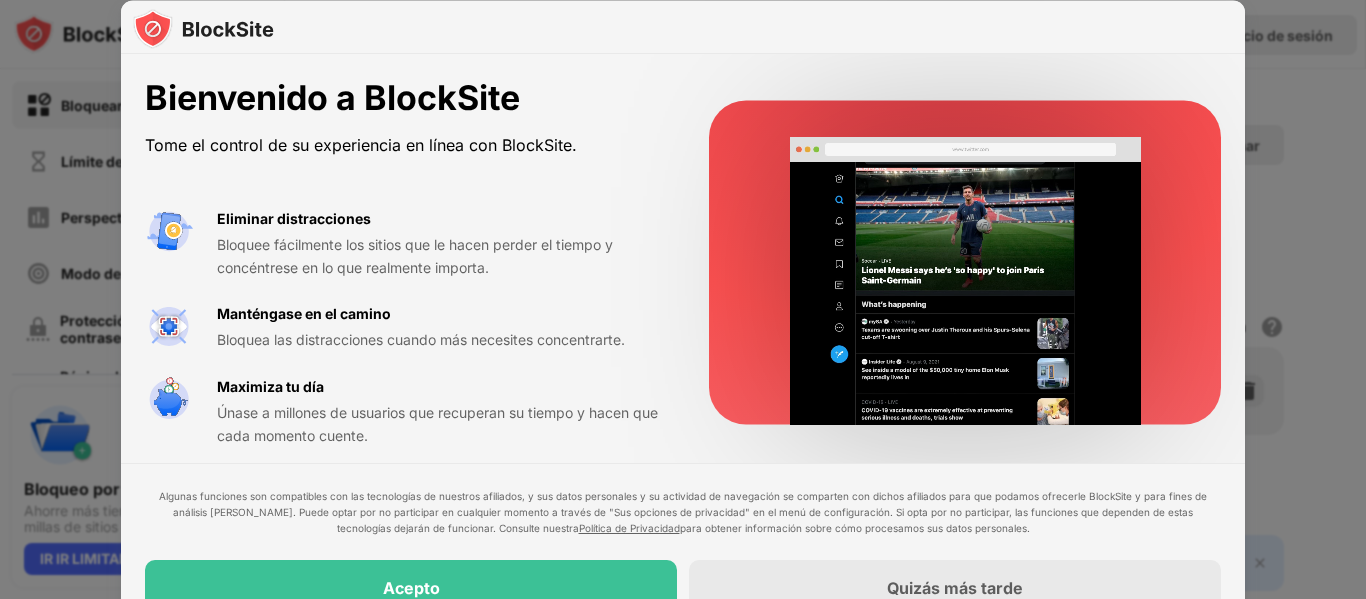 scroll, scrollTop: 0, scrollLeft: 0, axis: both 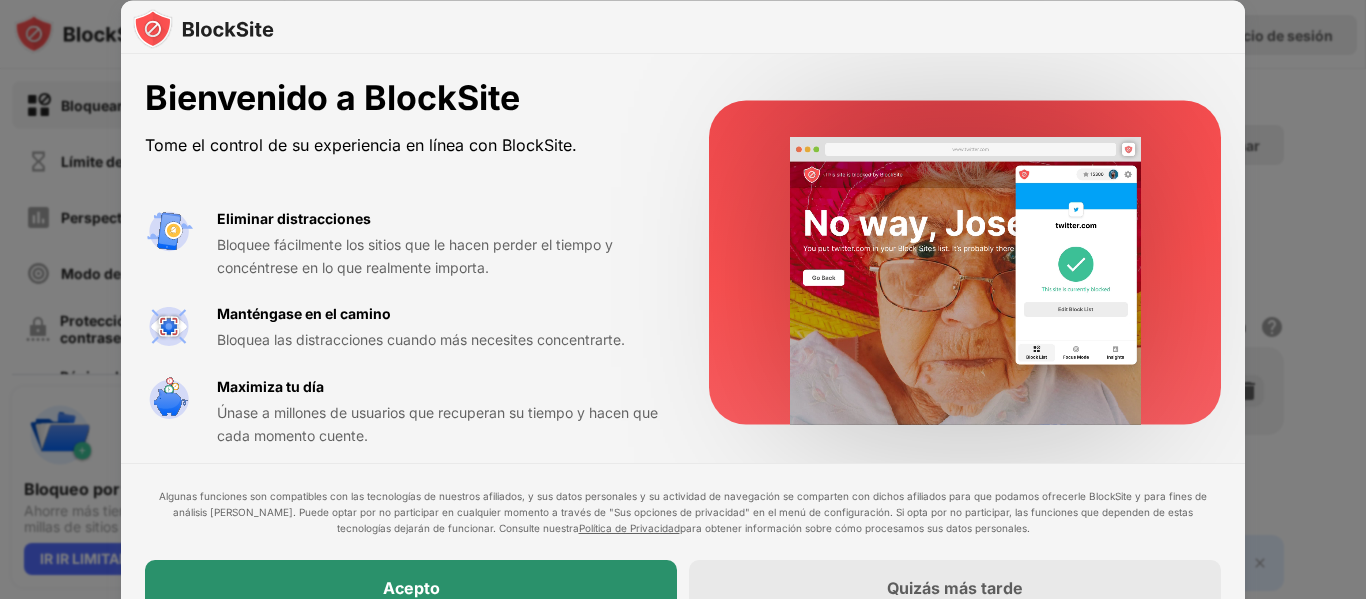 click on "Acepto" at bounding box center (411, 588) 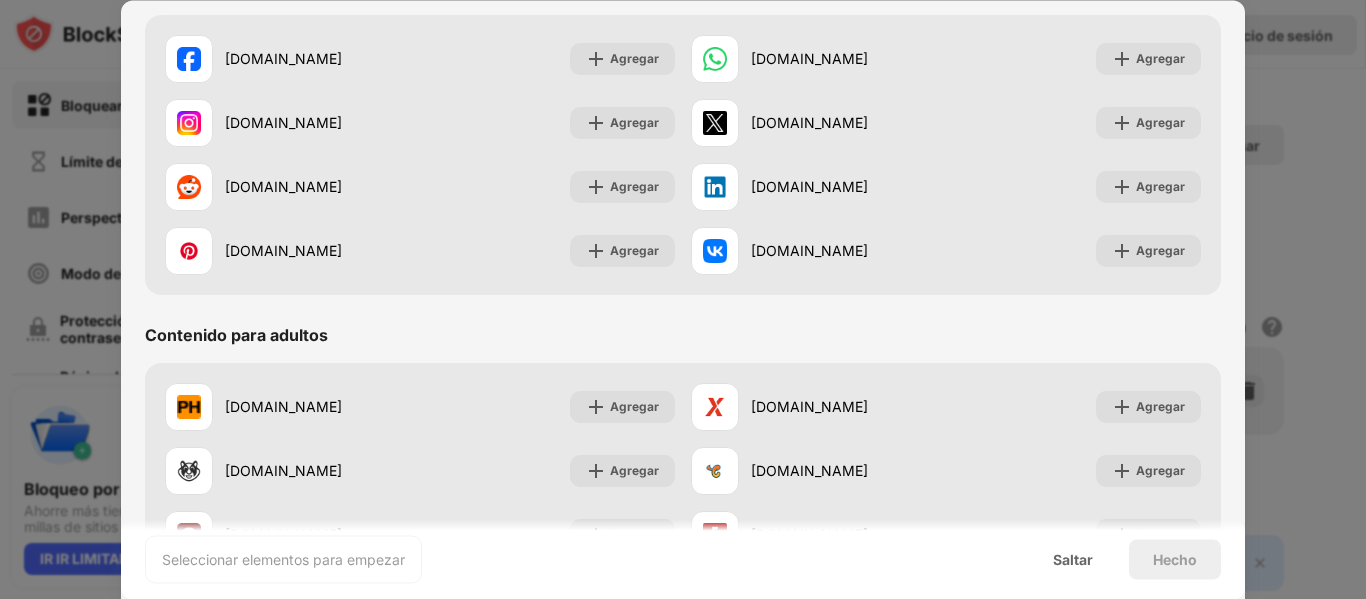 scroll, scrollTop: 700, scrollLeft: 0, axis: vertical 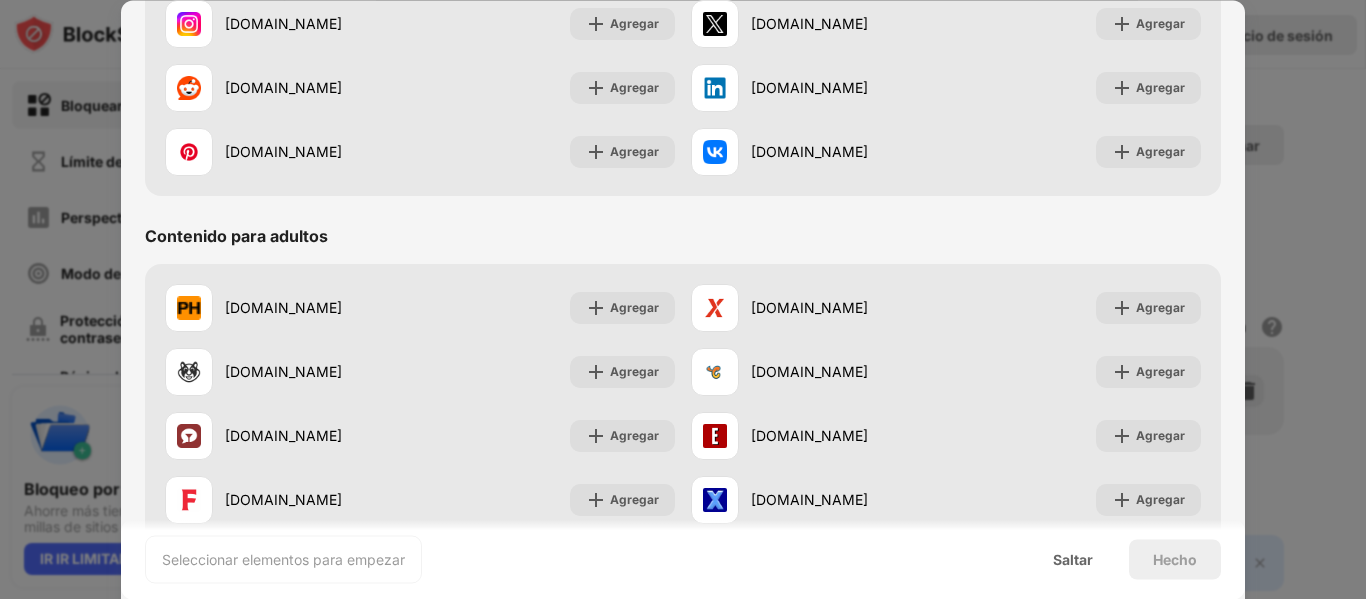 drag, startPoint x: 470, startPoint y: 322, endPoint x: 429, endPoint y: 221, distance: 109.004585 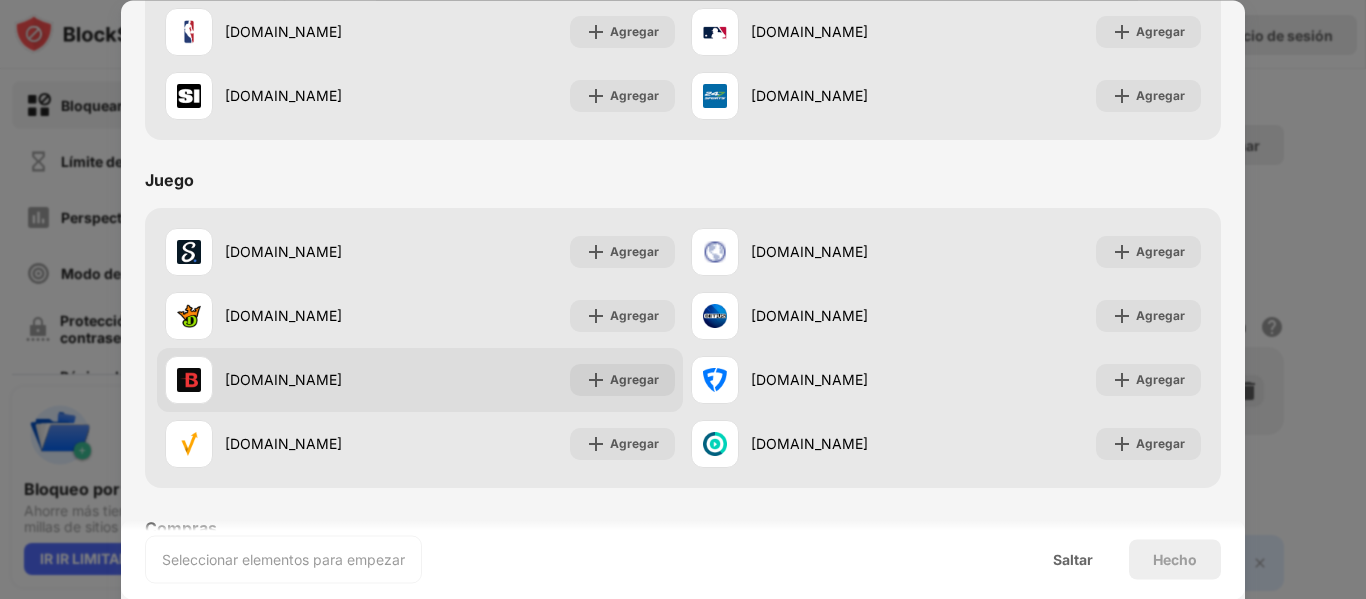 scroll, scrollTop: 2096, scrollLeft: 0, axis: vertical 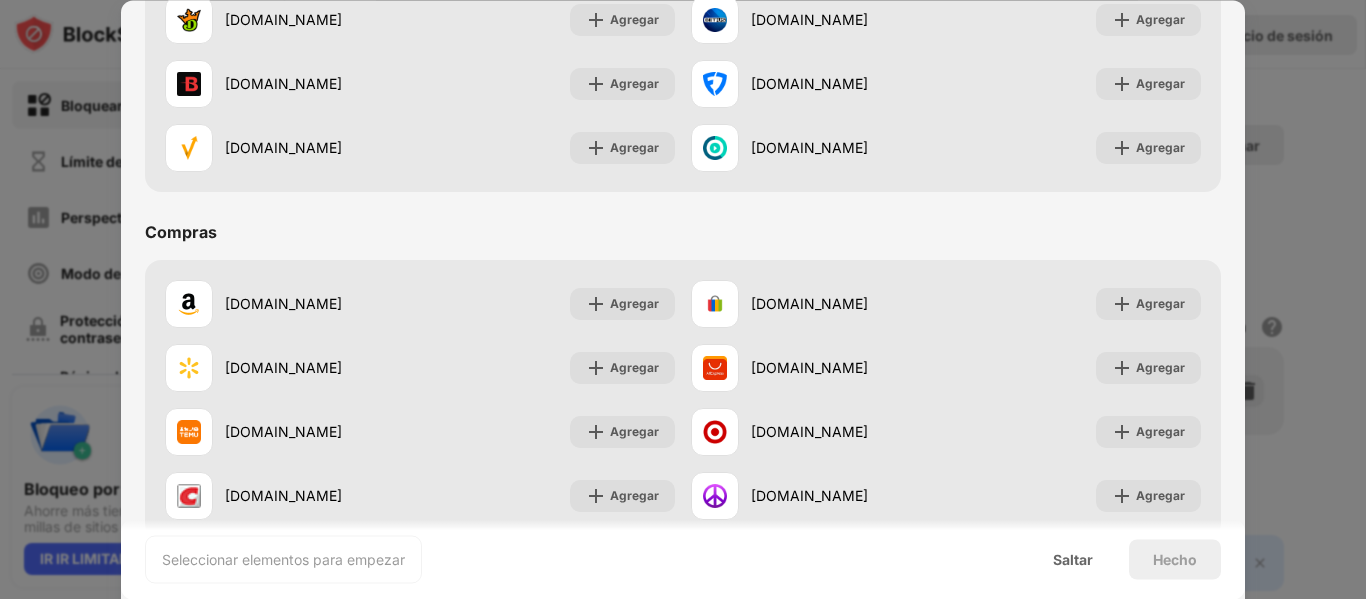 click on "Seleccionar elementos para empezar Saltar Hecho" at bounding box center (683, 559) 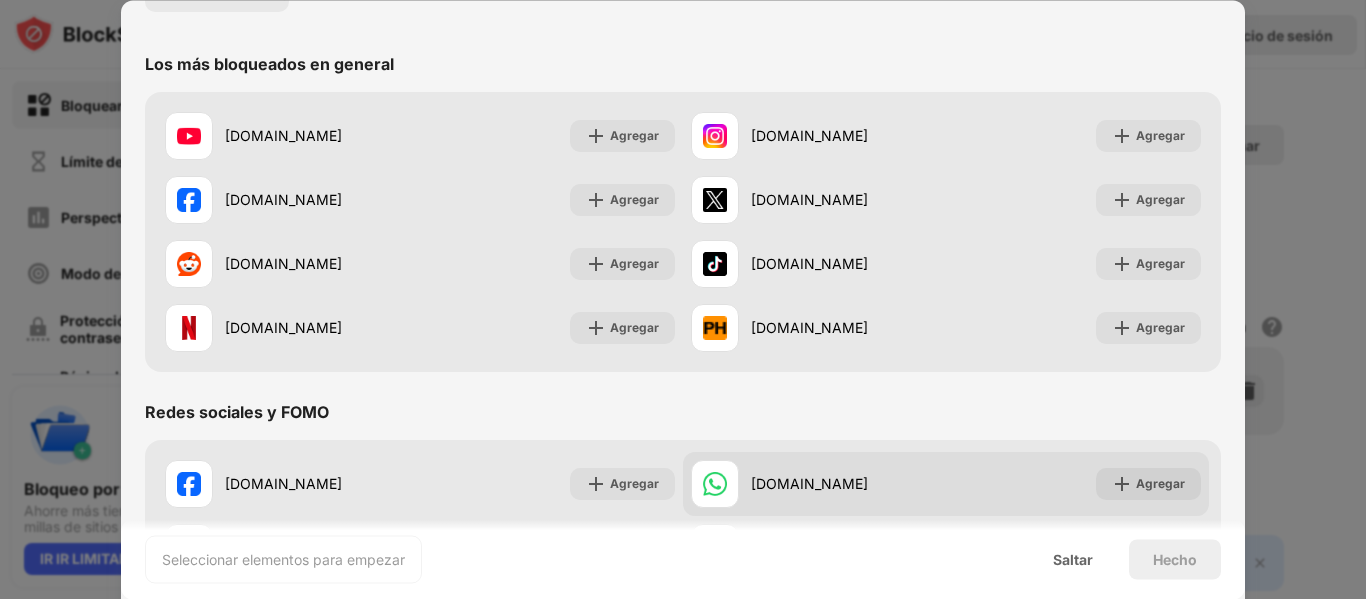 scroll, scrollTop: 0, scrollLeft: 0, axis: both 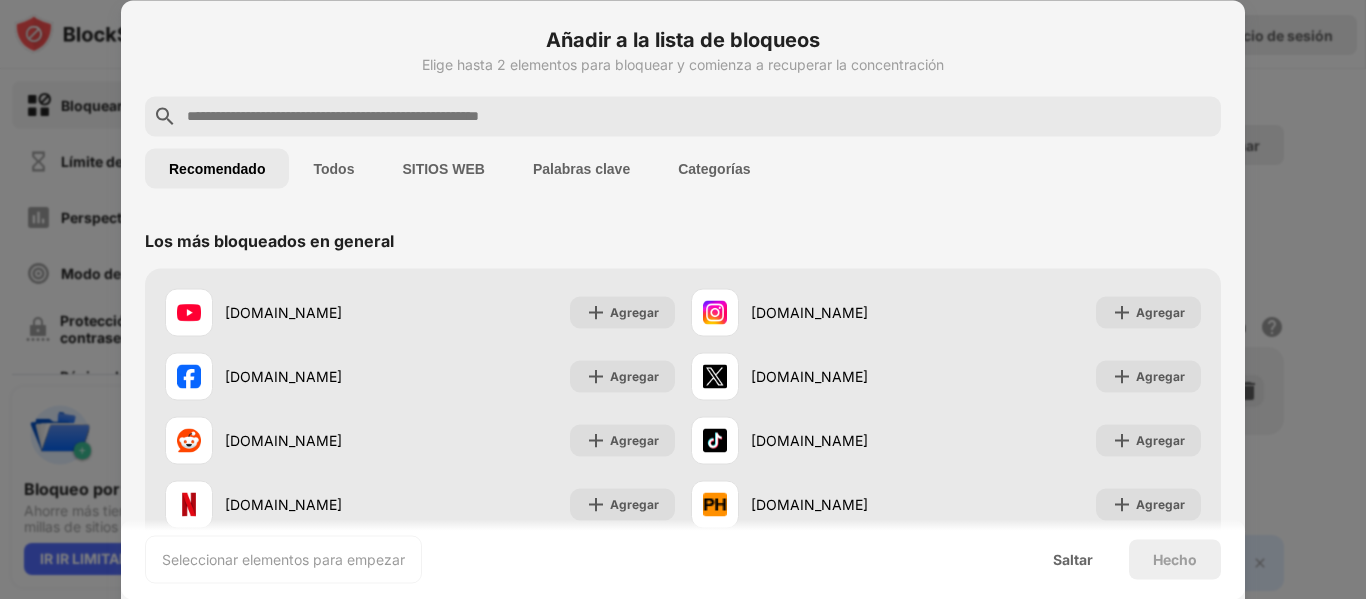 click at bounding box center [699, 116] 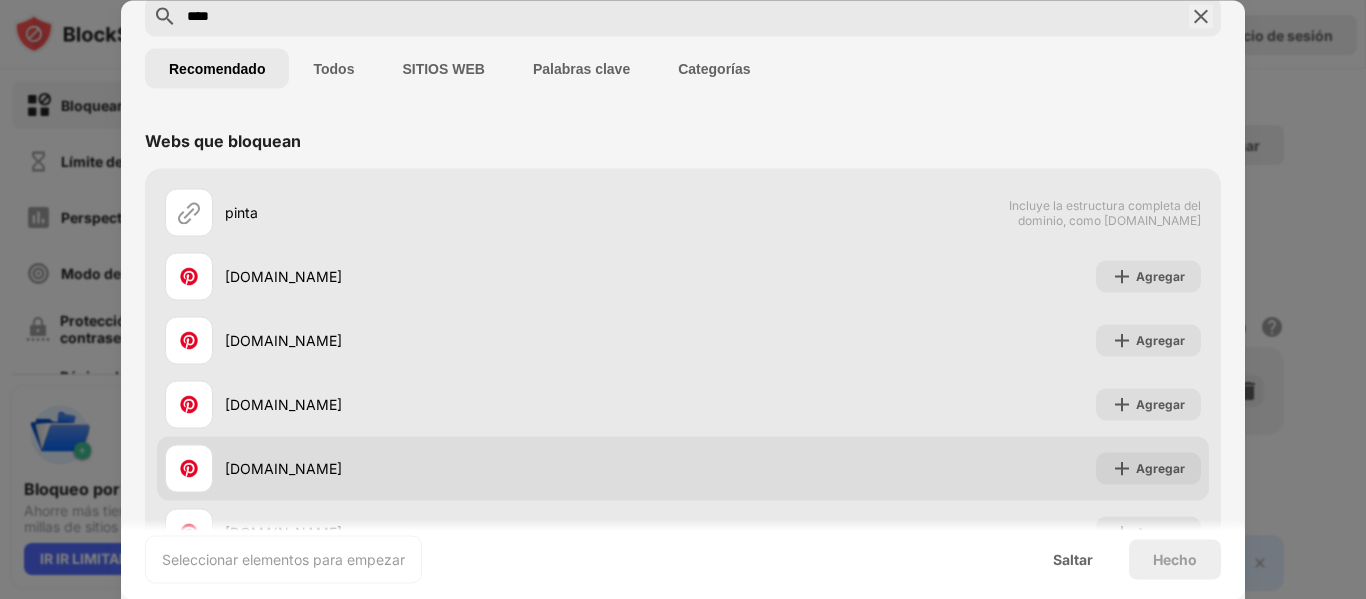 scroll, scrollTop: 136, scrollLeft: 0, axis: vertical 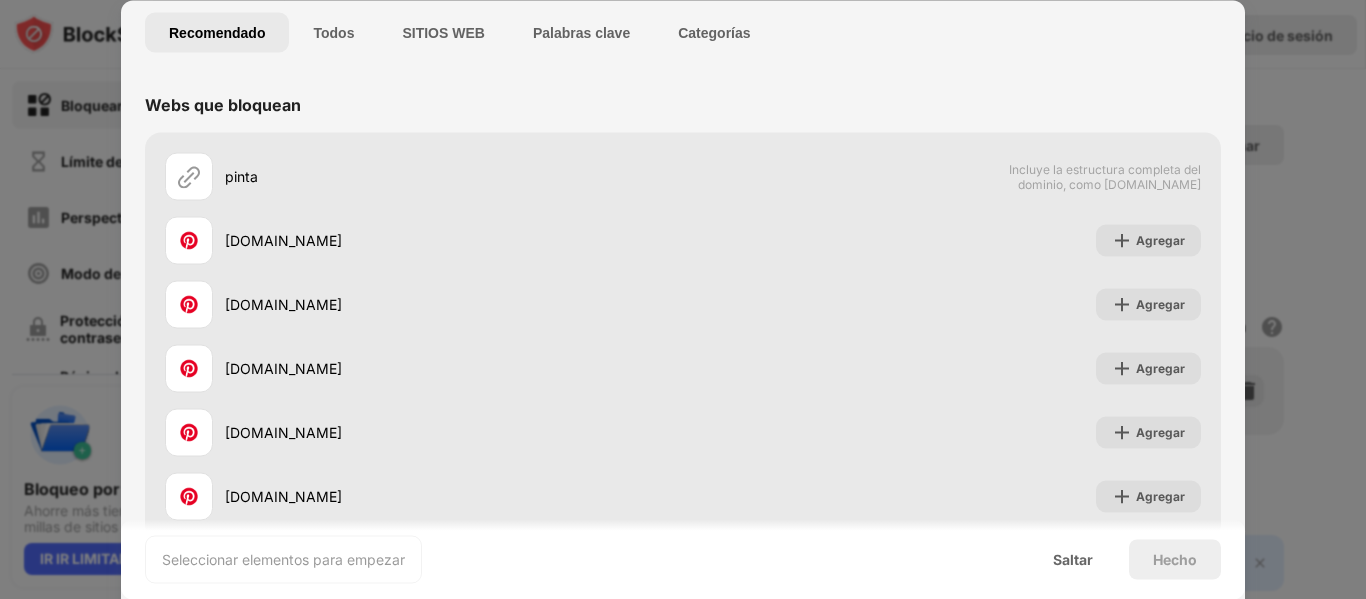 type on "****" 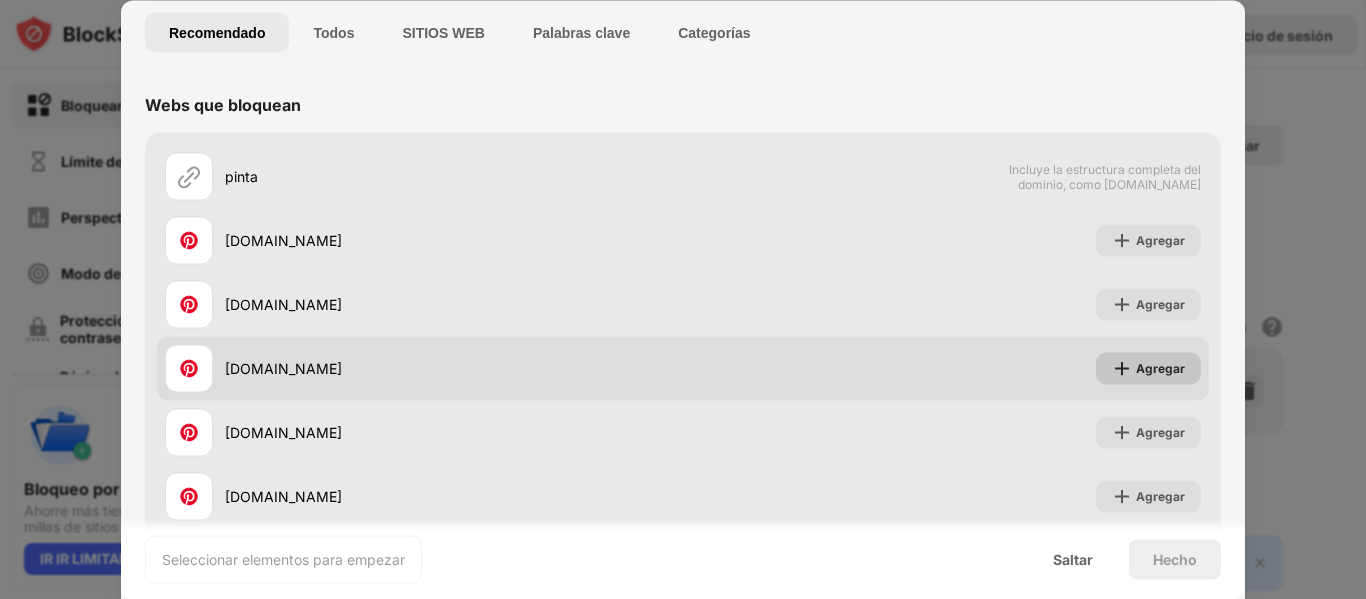 click at bounding box center [1122, 368] 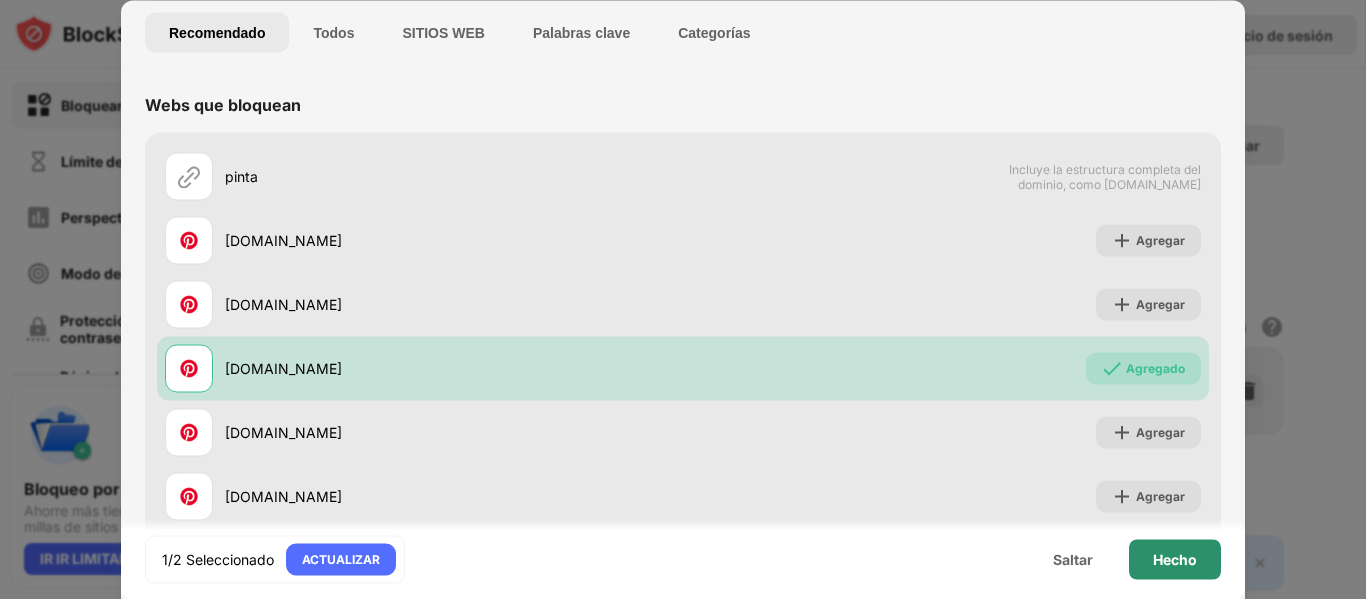 click on "Hecho" at bounding box center [1175, 559] 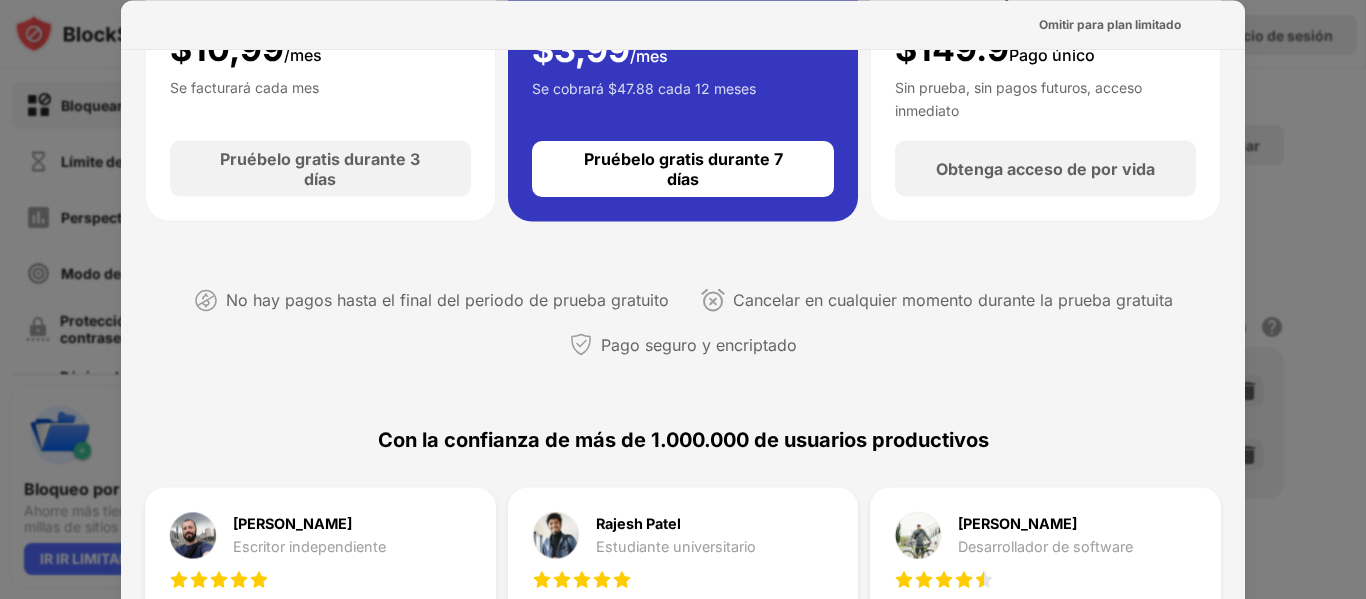 scroll, scrollTop: 300, scrollLeft: 0, axis: vertical 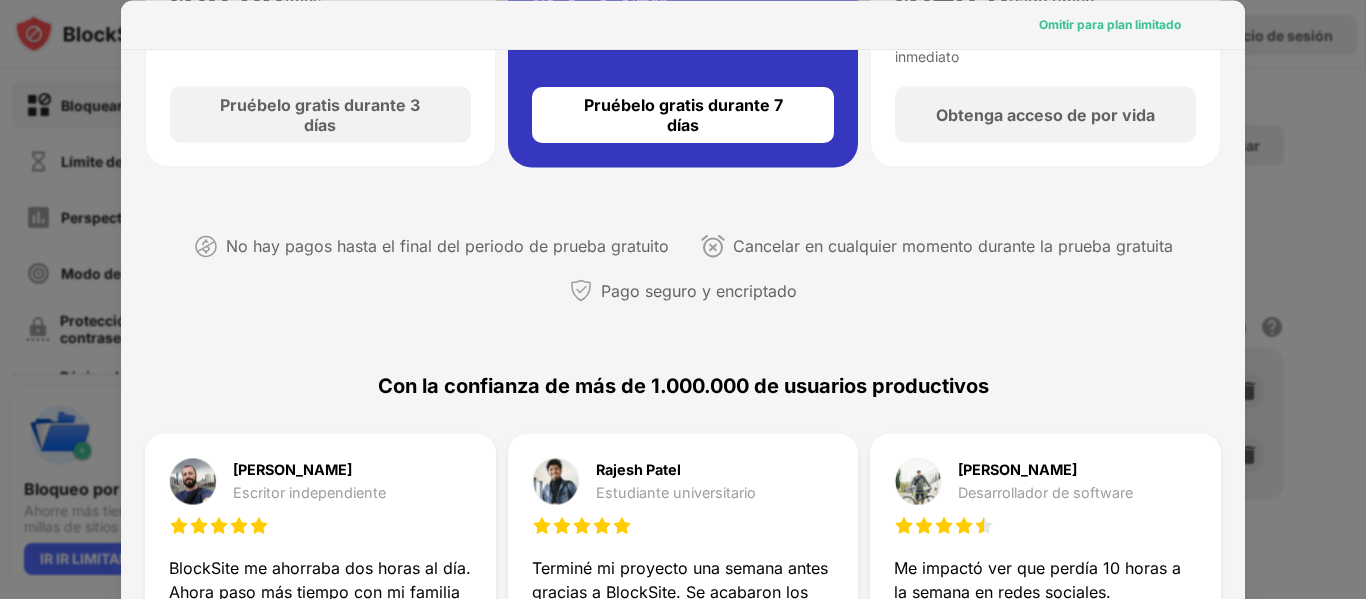 click on "Omitir para plan limitado" at bounding box center (1110, 23) 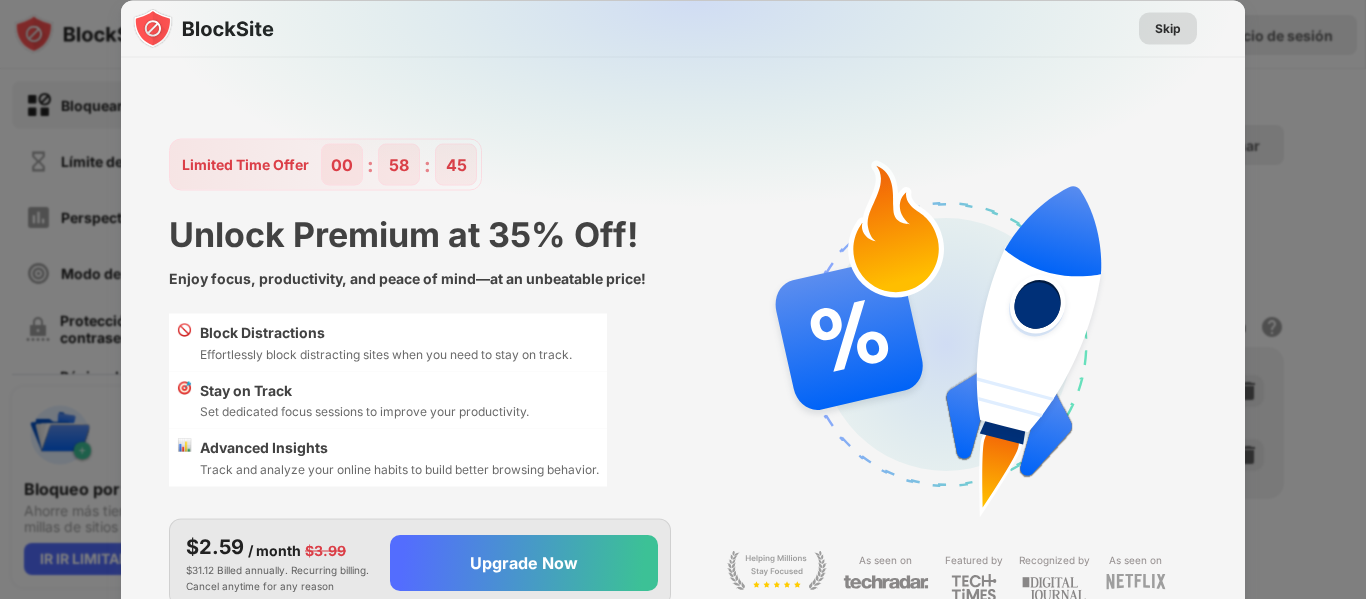 click on "Skip" at bounding box center [1168, 28] 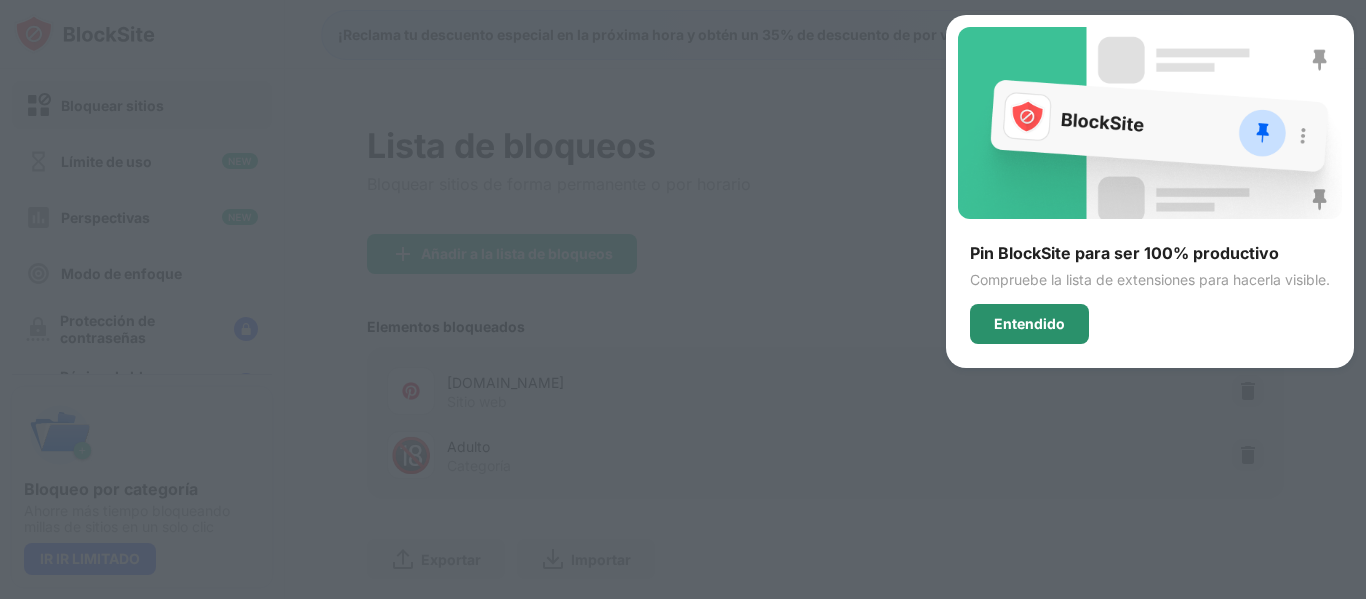 click on "Entendido" at bounding box center [1029, 323] 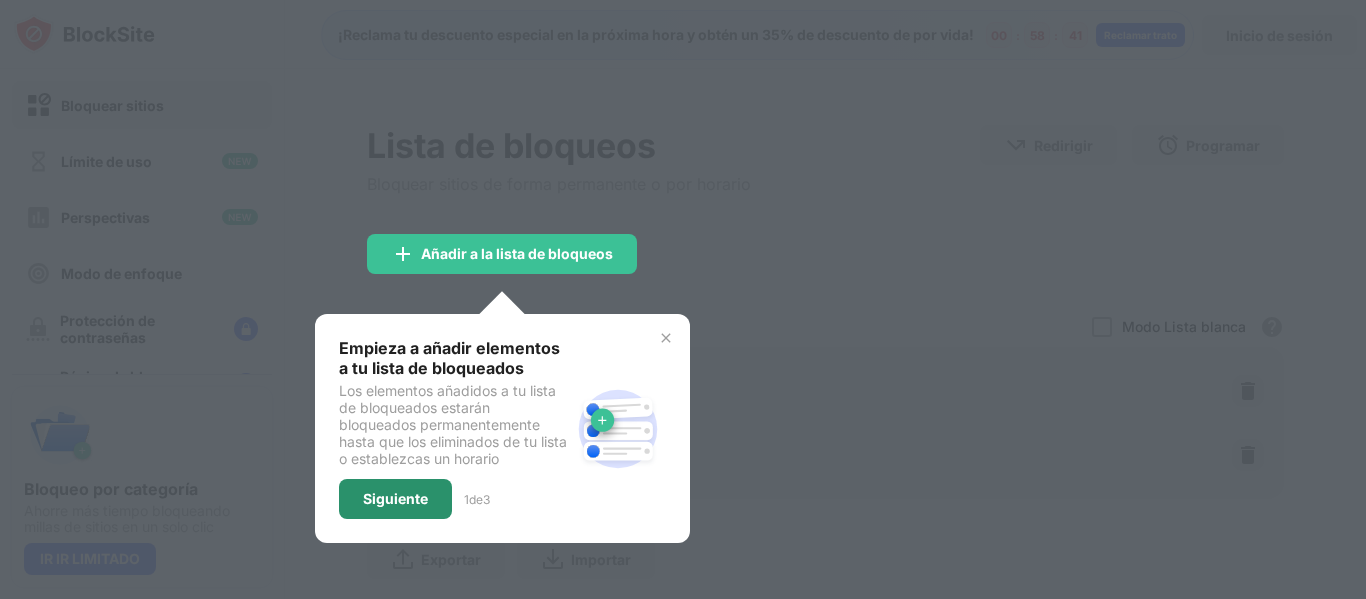click on "Siguiente" at bounding box center (395, 499) 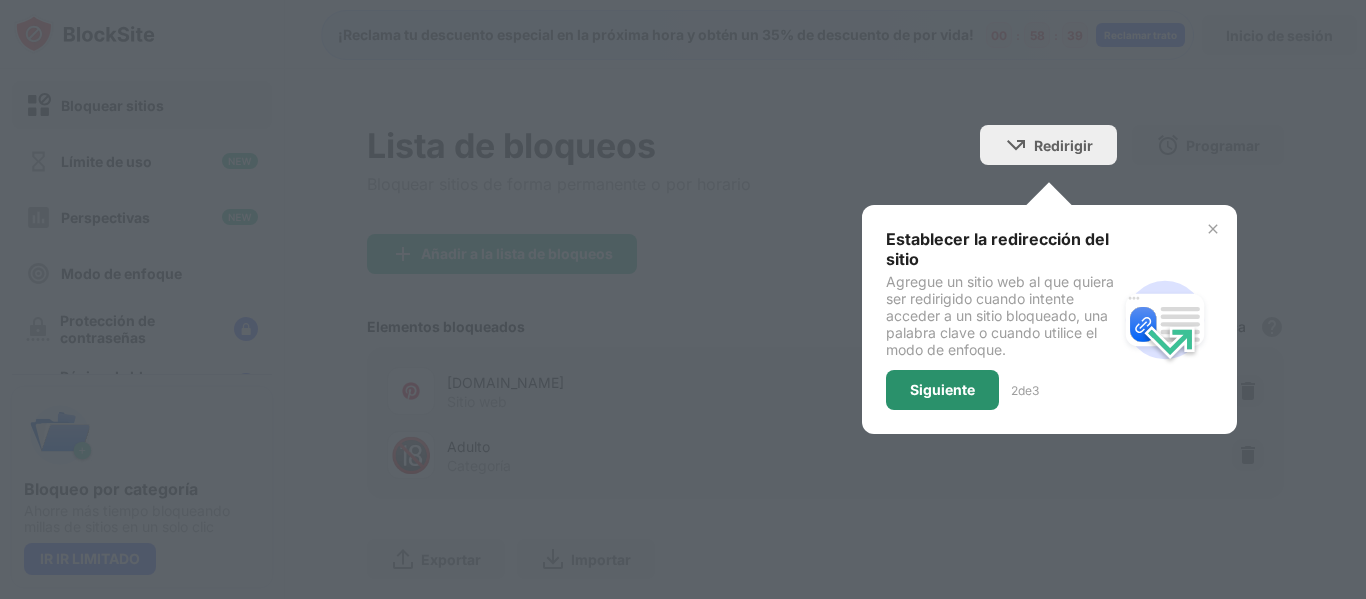 click on "Siguiente" at bounding box center (942, 390) 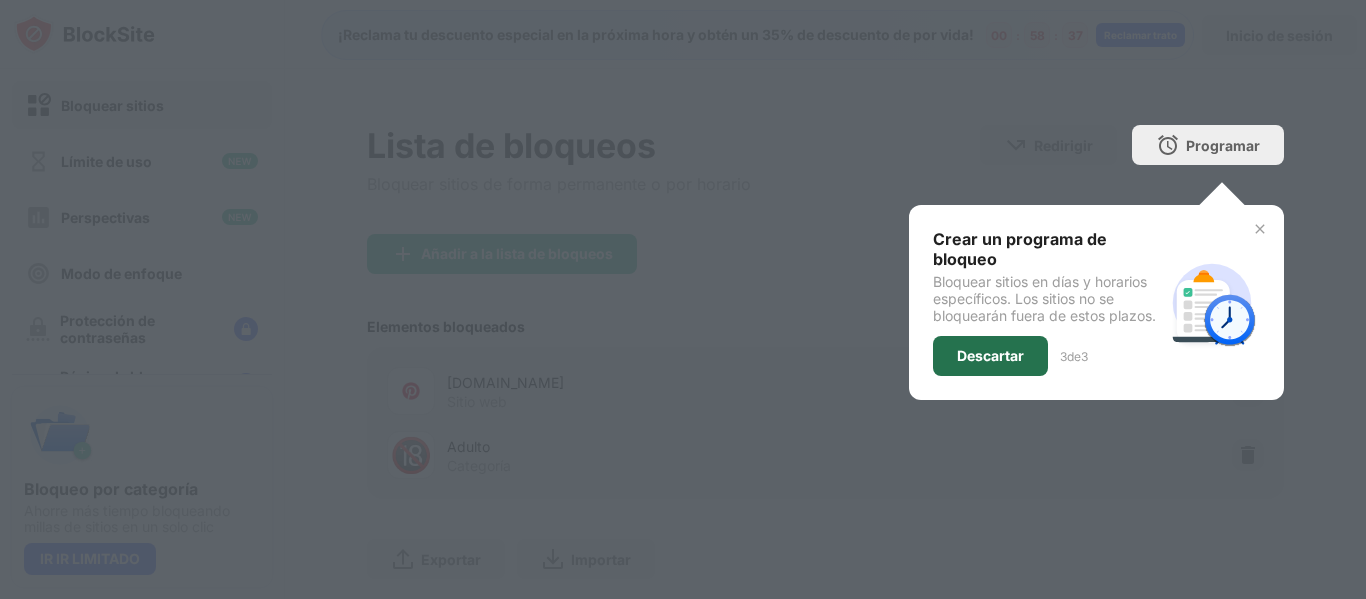 click on "Descartar" at bounding box center [990, 356] 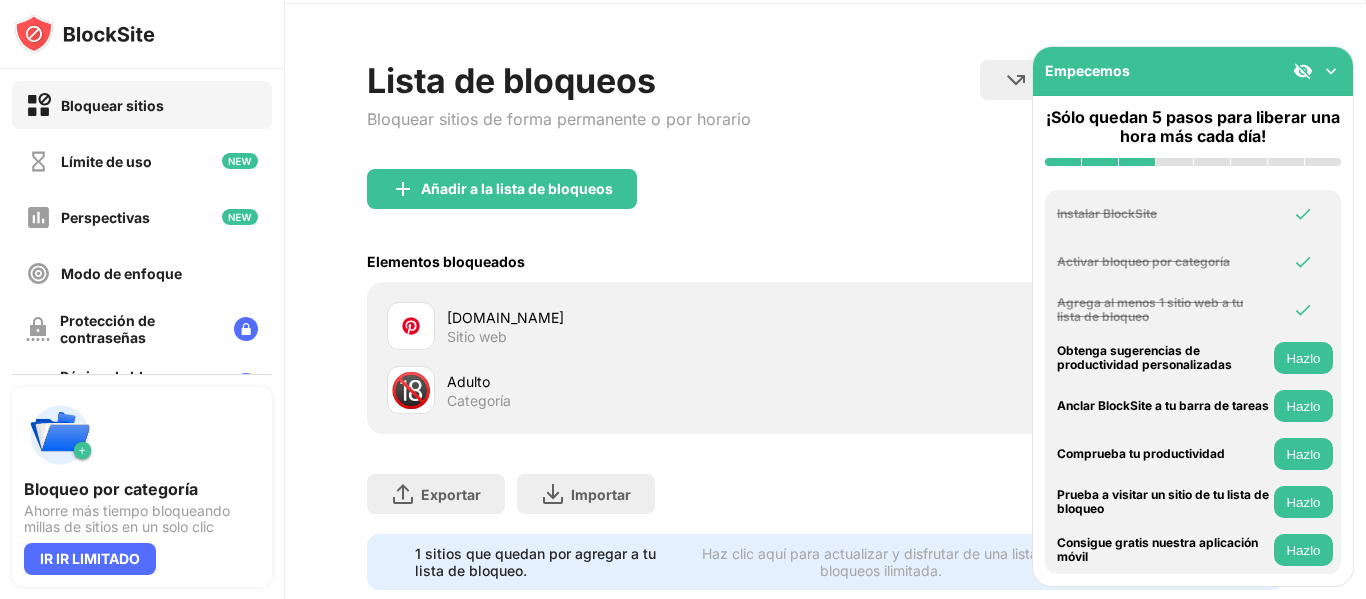 scroll, scrollTop: 100, scrollLeft: 0, axis: vertical 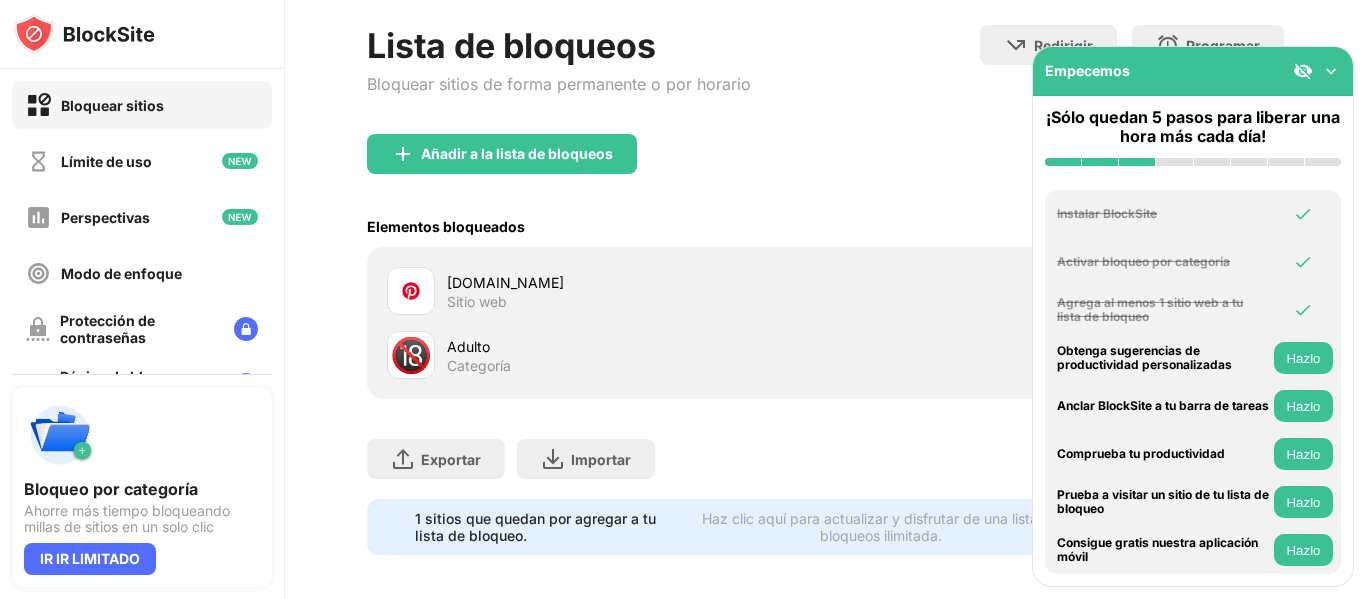 click on "Lista de bloqueos Bloquear sitios de forma permanente o por horario Redirigir Haga clic para configurar el sitio web de redireccionamiento. Programar Selecciona qué días y horarios estarán activados la lista de bloqueo." at bounding box center (825, 79) 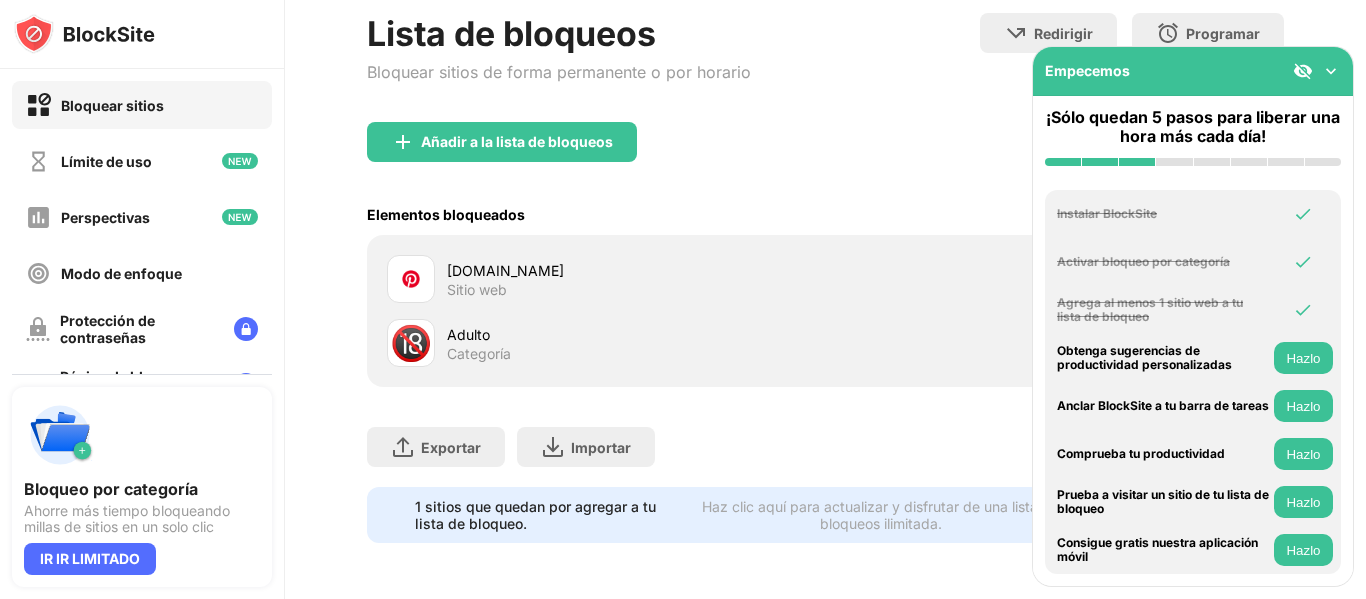 scroll, scrollTop: 127, scrollLeft: 0, axis: vertical 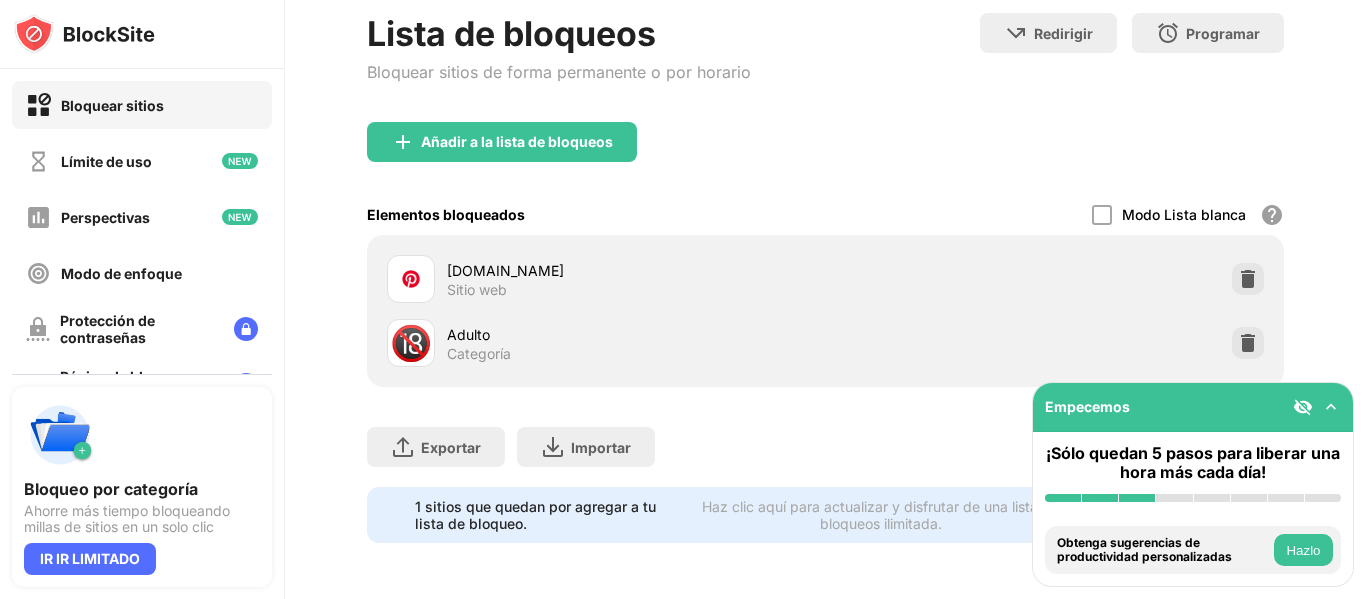 click at bounding box center (411, 279) 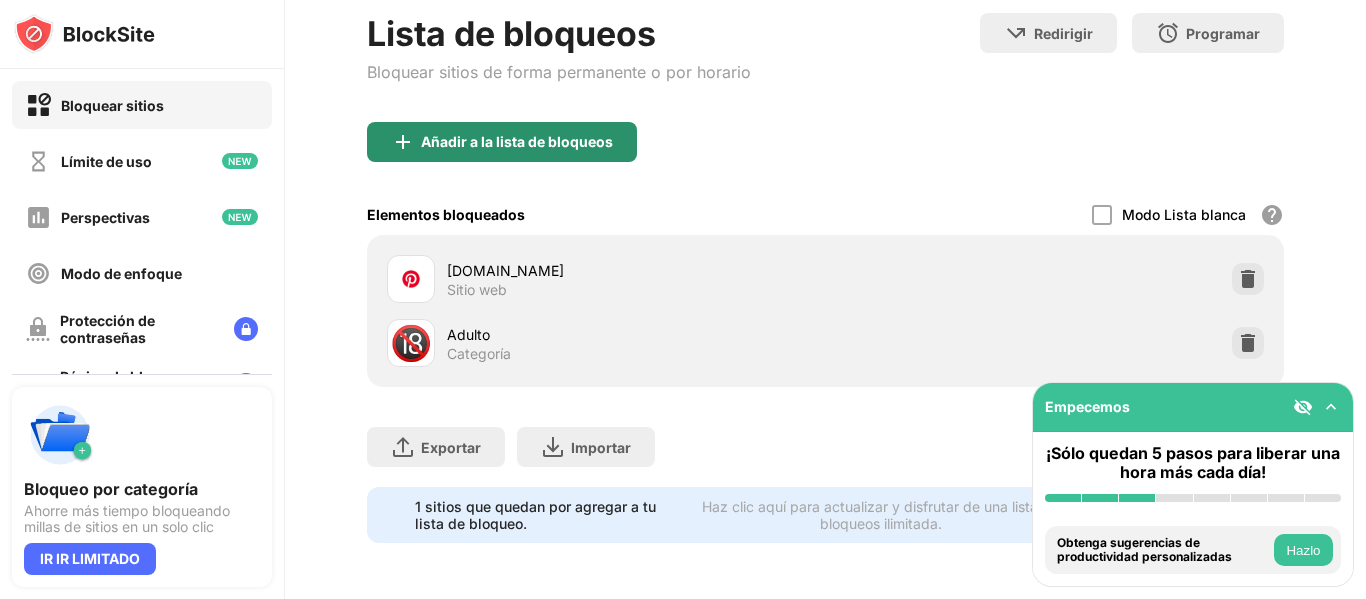 click on "Añadir a la lista de bloqueos" at bounding box center (517, 141) 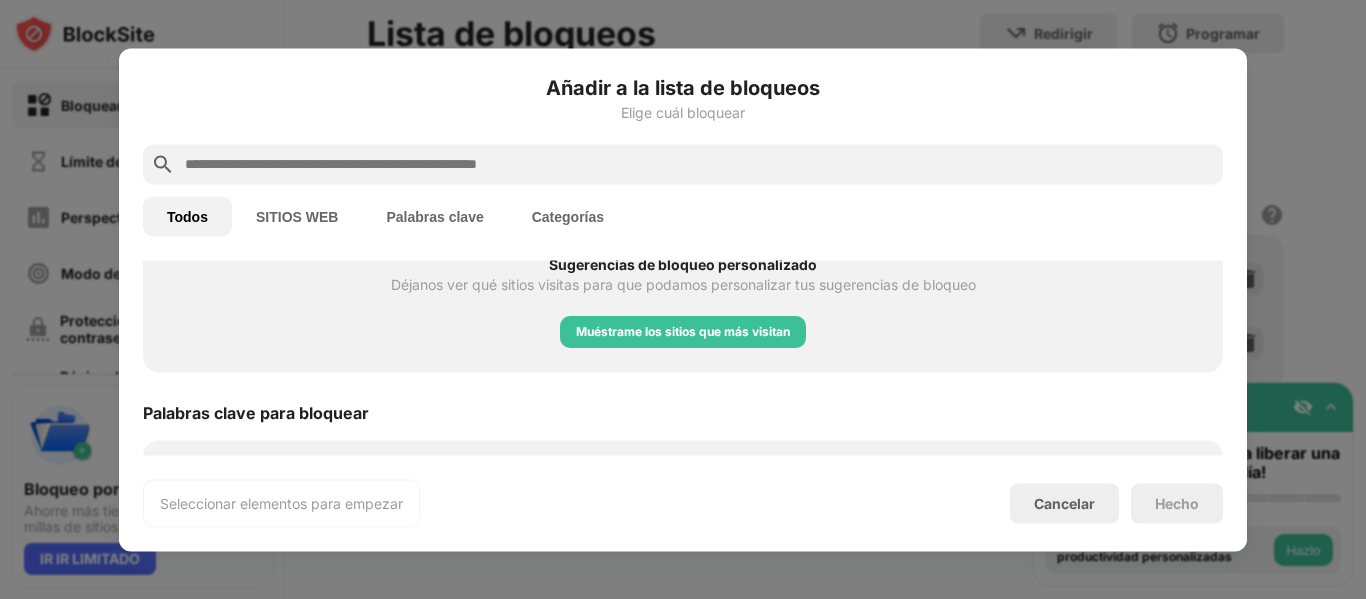 scroll, scrollTop: 500, scrollLeft: 0, axis: vertical 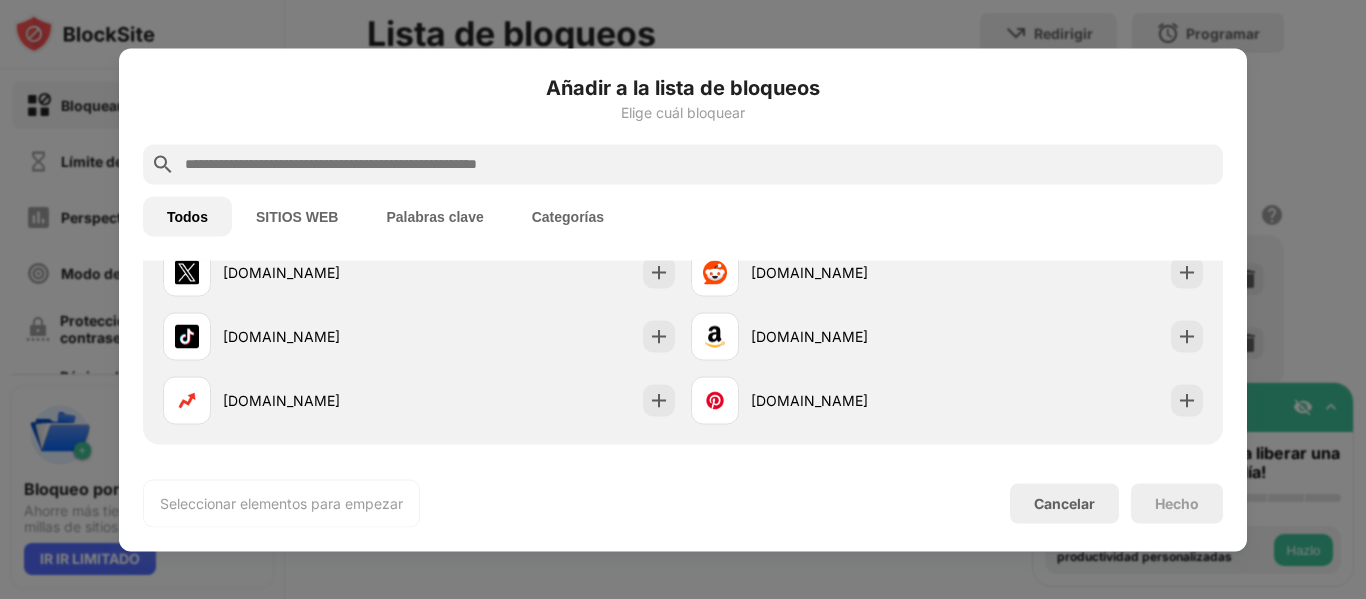 click at bounding box center (683, 299) 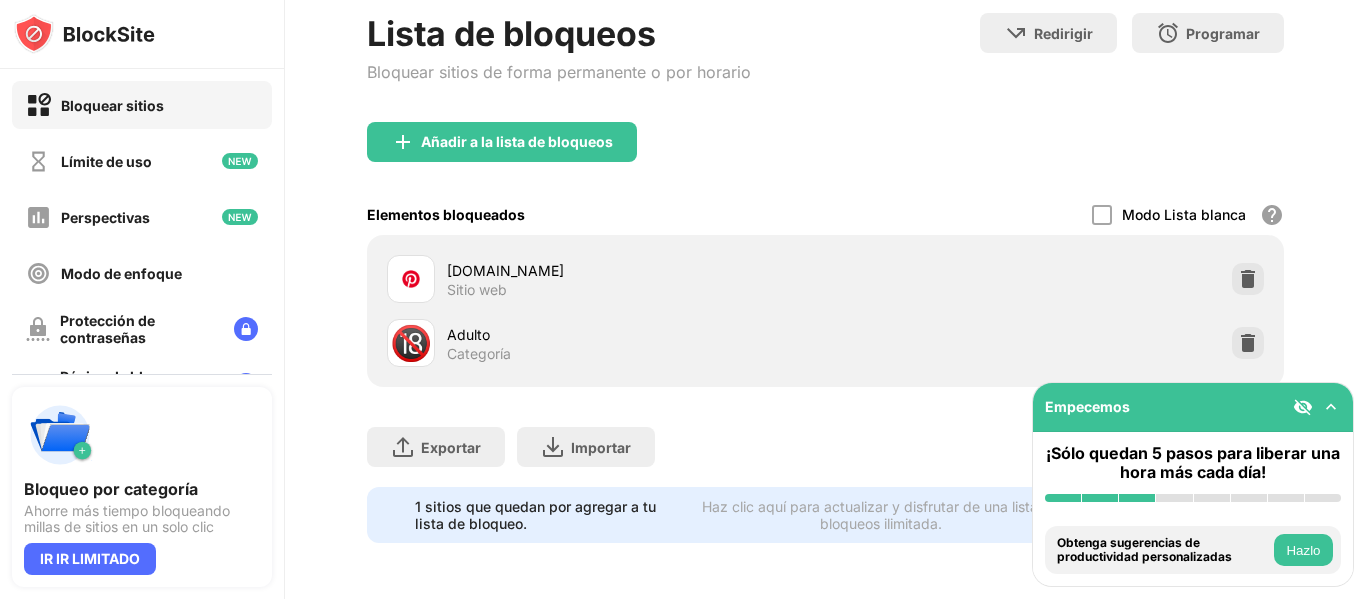 drag, startPoint x: 513, startPoint y: 263, endPoint x: 452, endPoint y: 250, distance: 62.369865 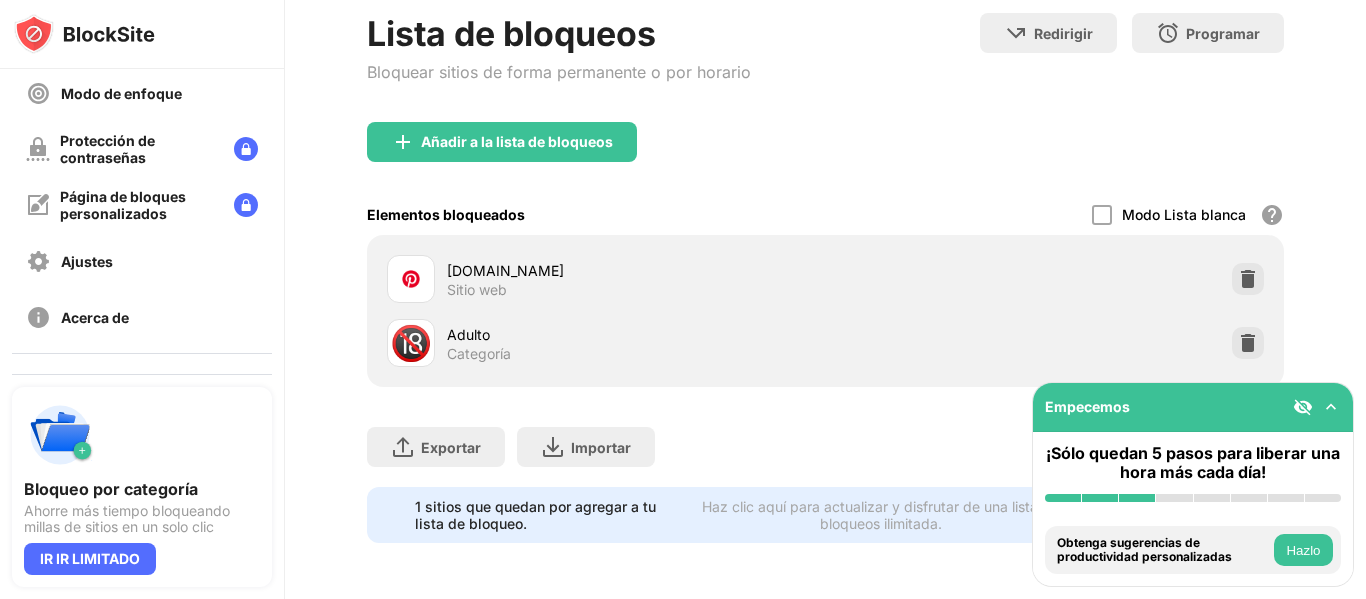 scroll, scrollTop: 80, scrollLeft: 0, axis: vertical 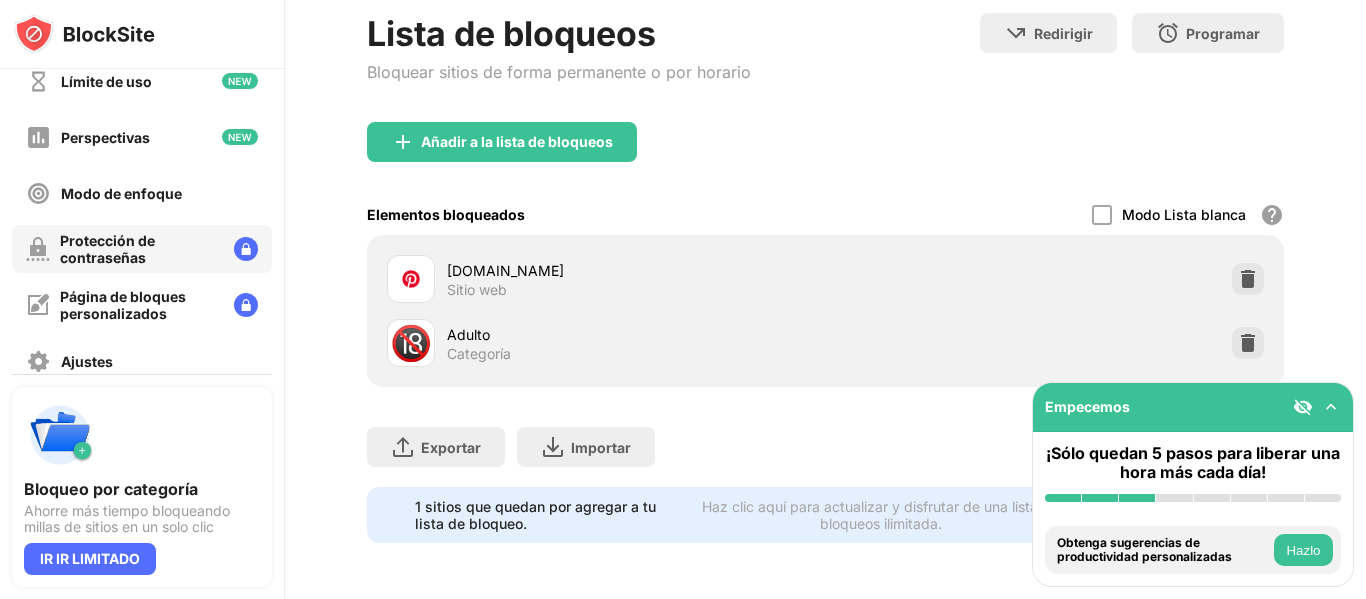 click on "Protección de contraseñas" at bounding box center (139, 249) 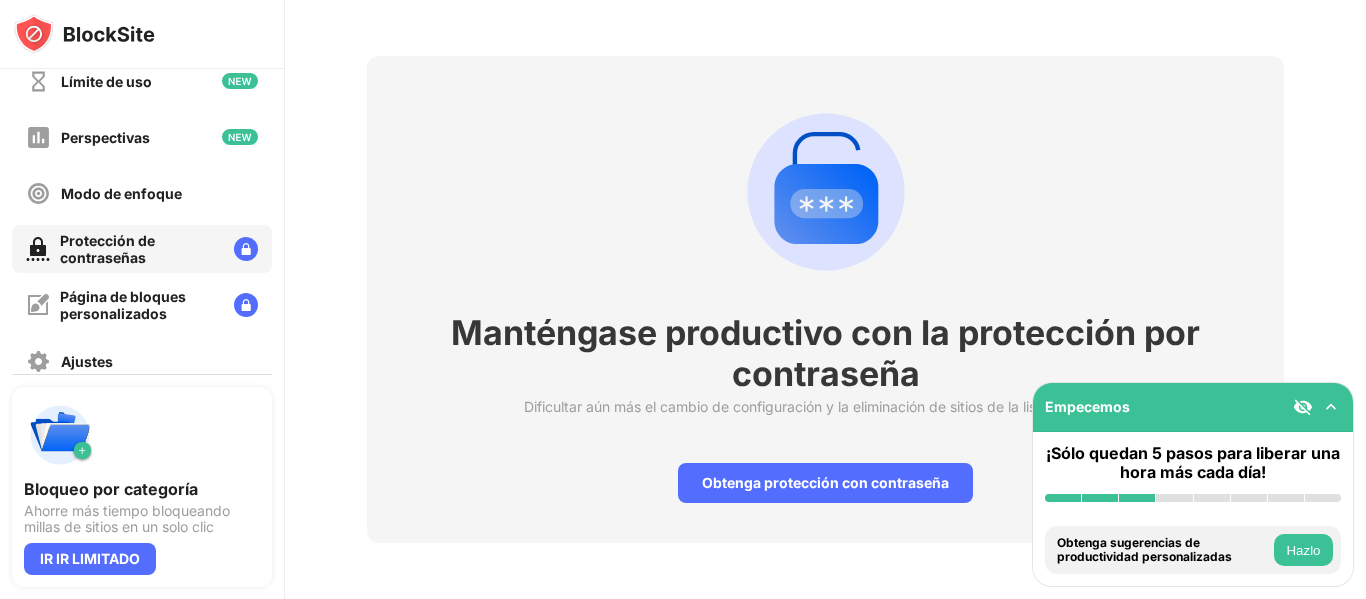 scroll, scrollTop: 84, scrollLeft: 0, axis: vertical 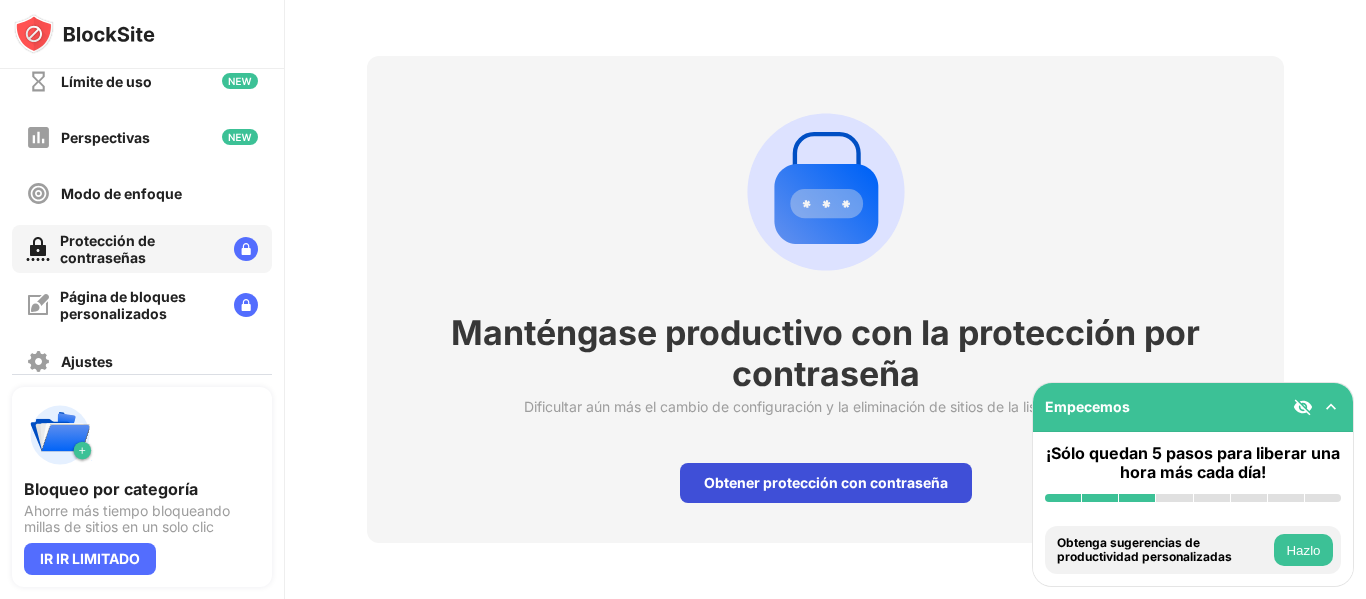 click on "Obtener protección con contraseña" at bounding box center [826, 483] 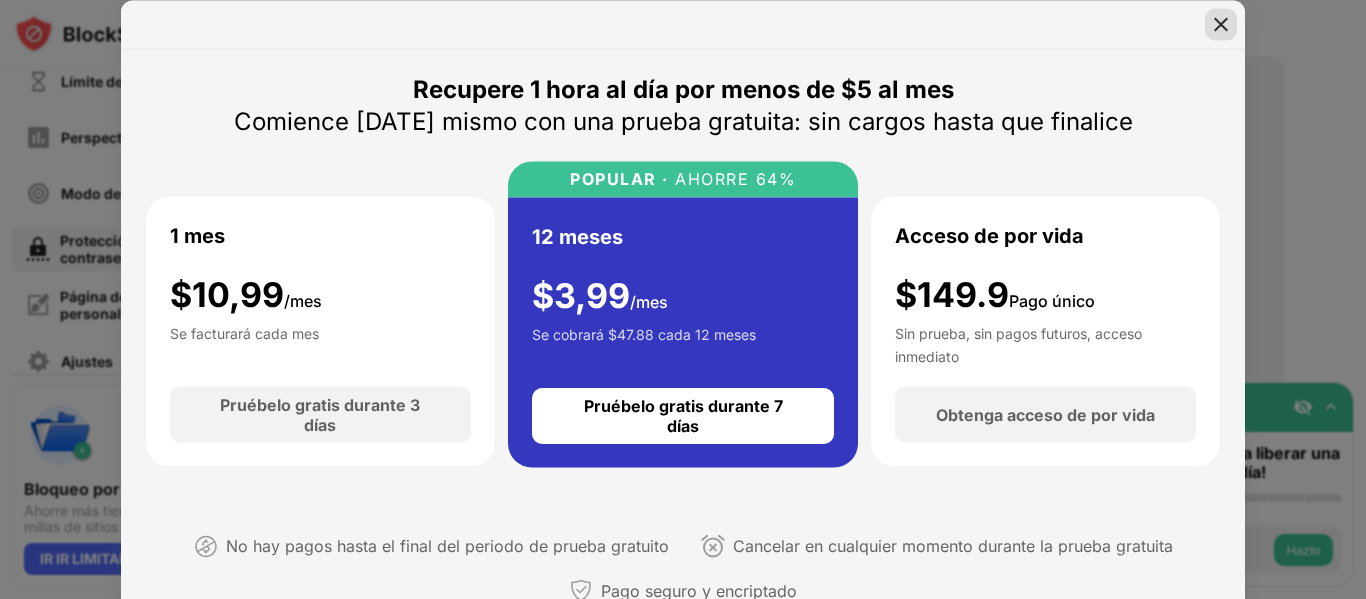 click at bounding box center (1221, 24) 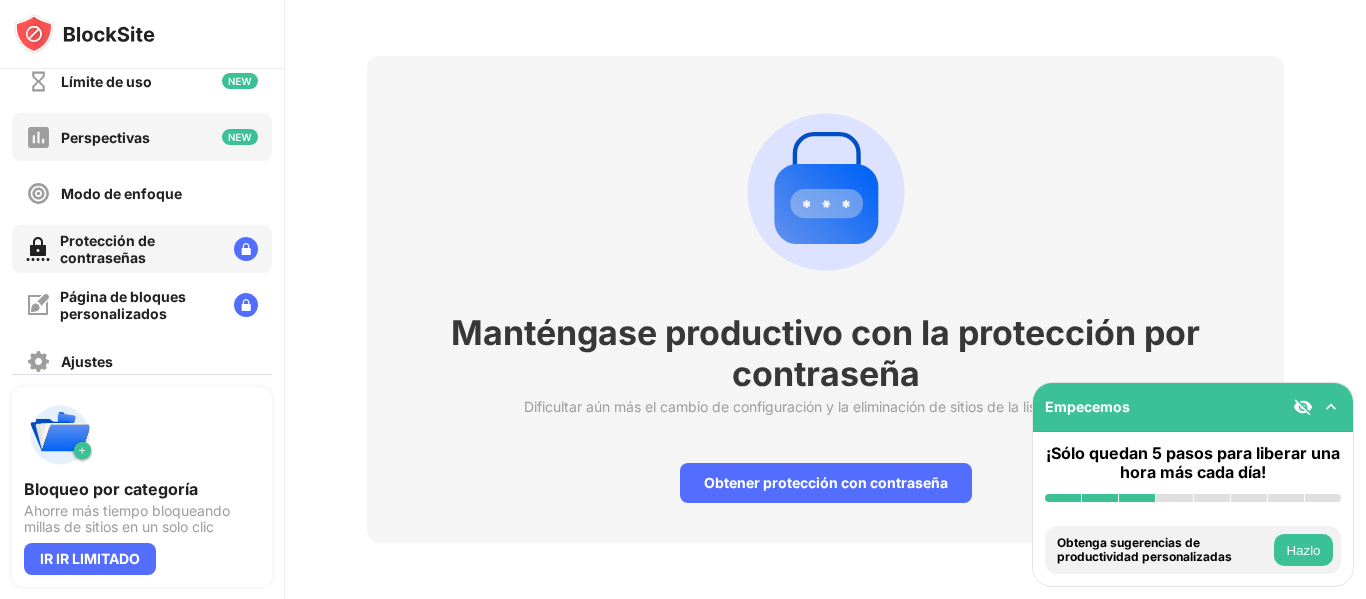 click on "Perspectivas" at bounding box center (142, 137) 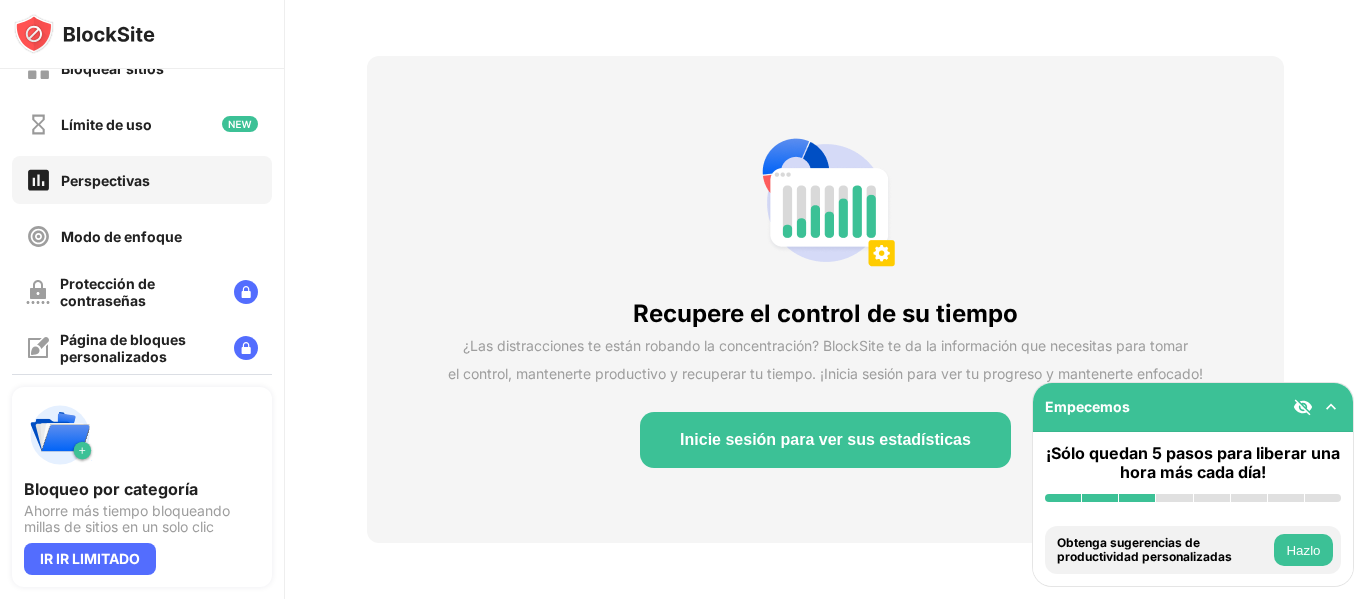 scroll, scrollTop: 0, scrollLeft: 0, axis: both 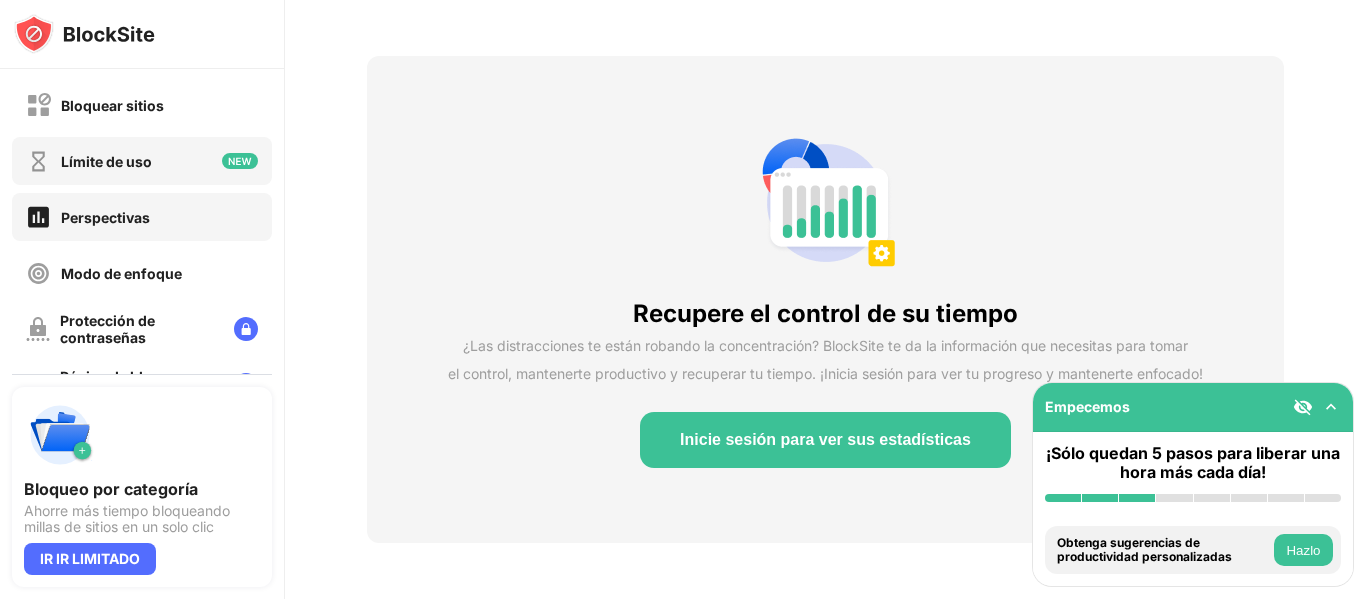 click on "Límite de uso" at bounding box center [142, 161] 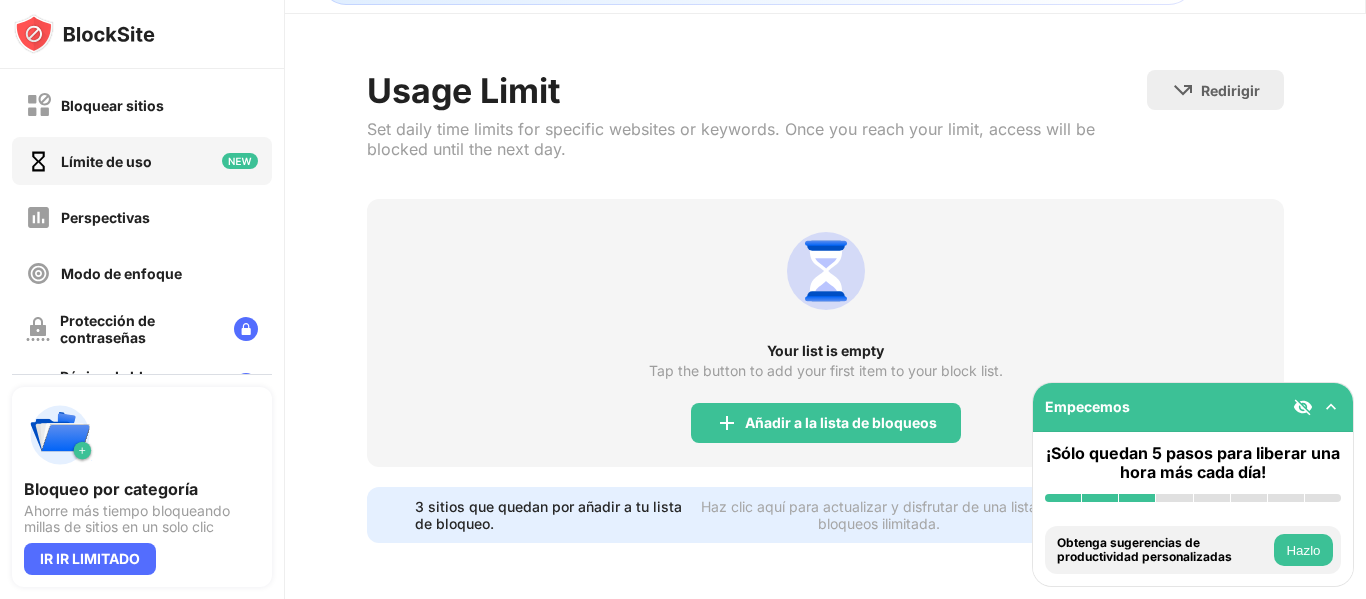 scroll, scrollTop: 70, scrollLeft: 0, axis: vertical 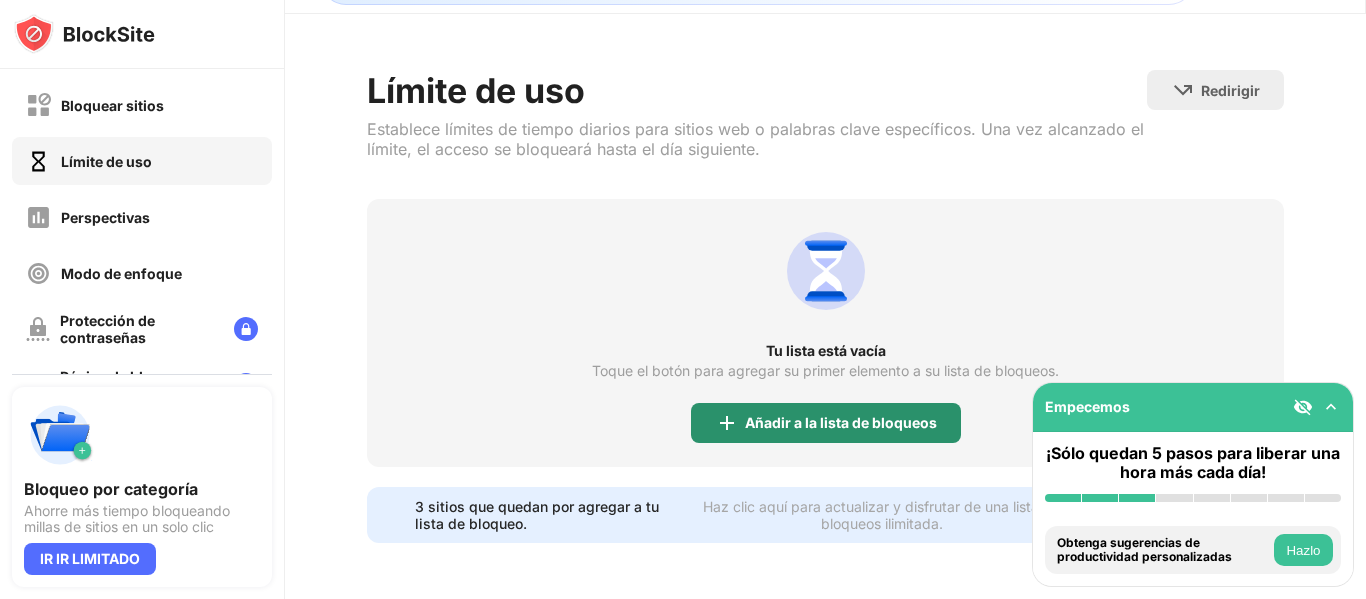 click on "Añadir a la lista de bloqueos" at bounding box center (841, 422) 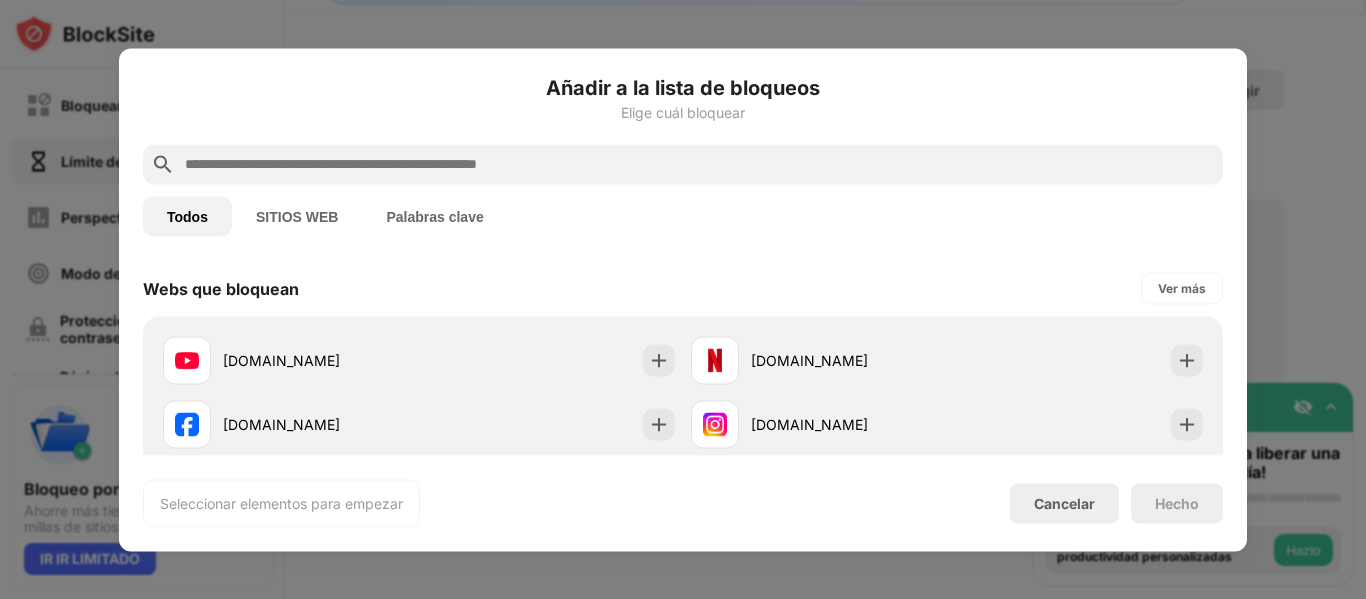 click at bounding box center (699, 164) 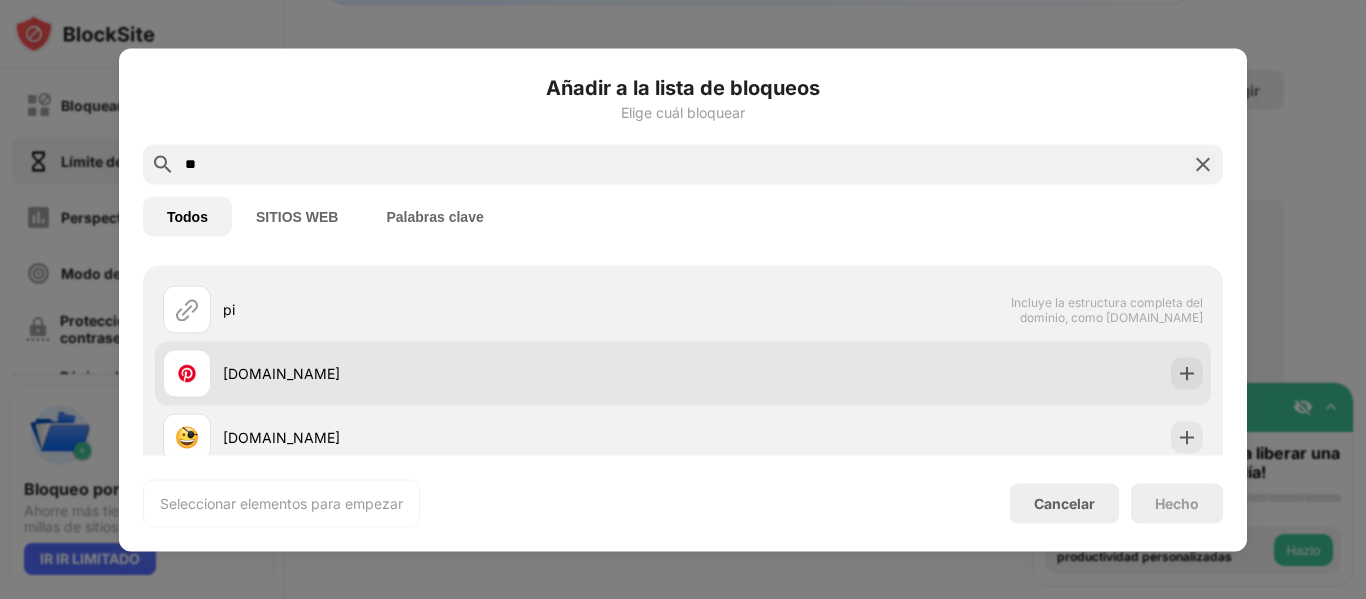 scroll, scrollTop: 100, scrollLeft: 0, axis: vertical 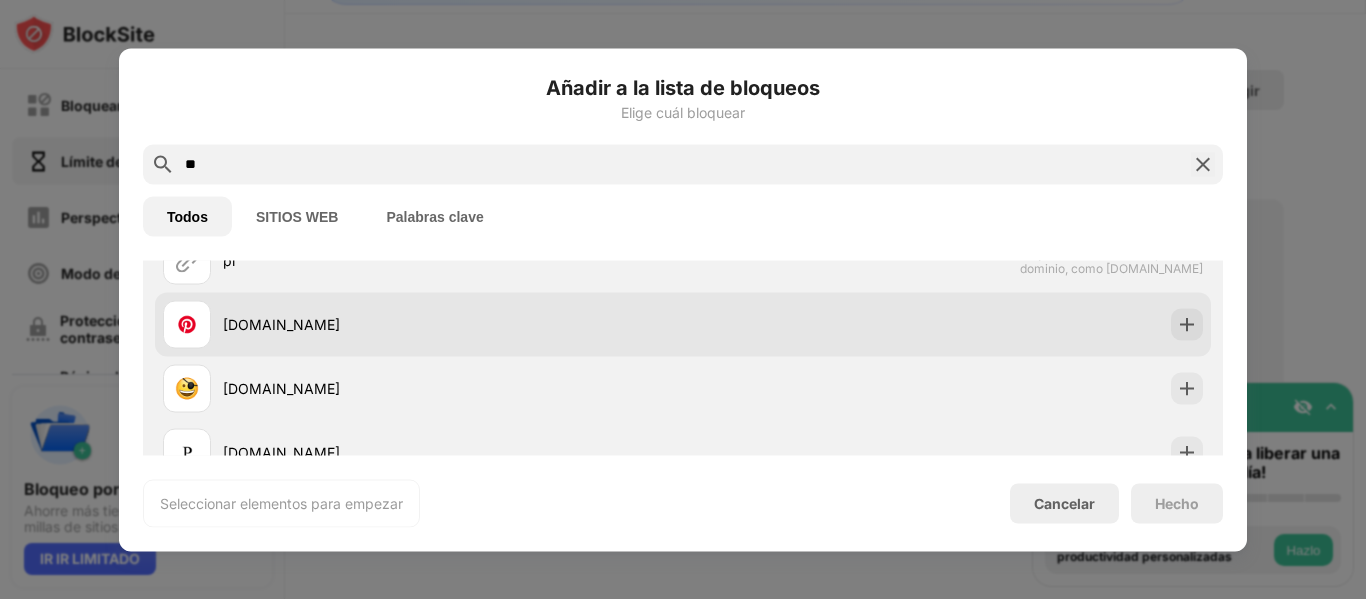click on "[DOMAIN_NAME]" at bounding box center [423, 324] 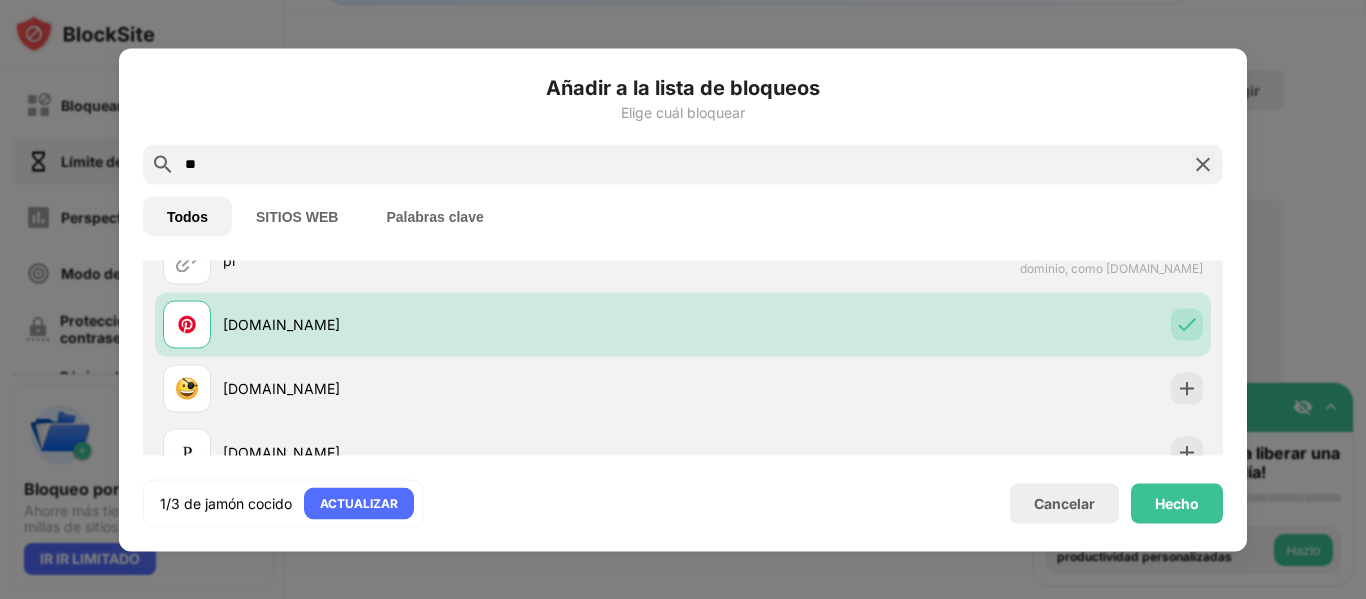click on "**" at bounding box center (683, 164) 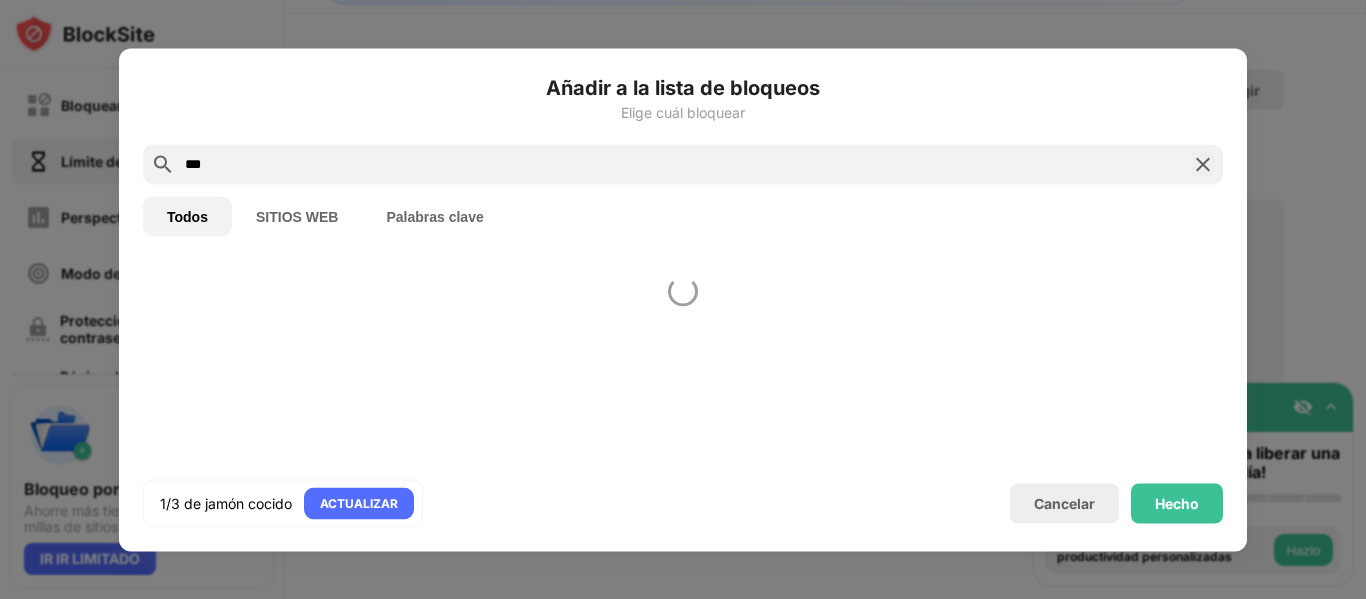 scroll, scrollTop: 0, scrollLeft: 0, axis: both 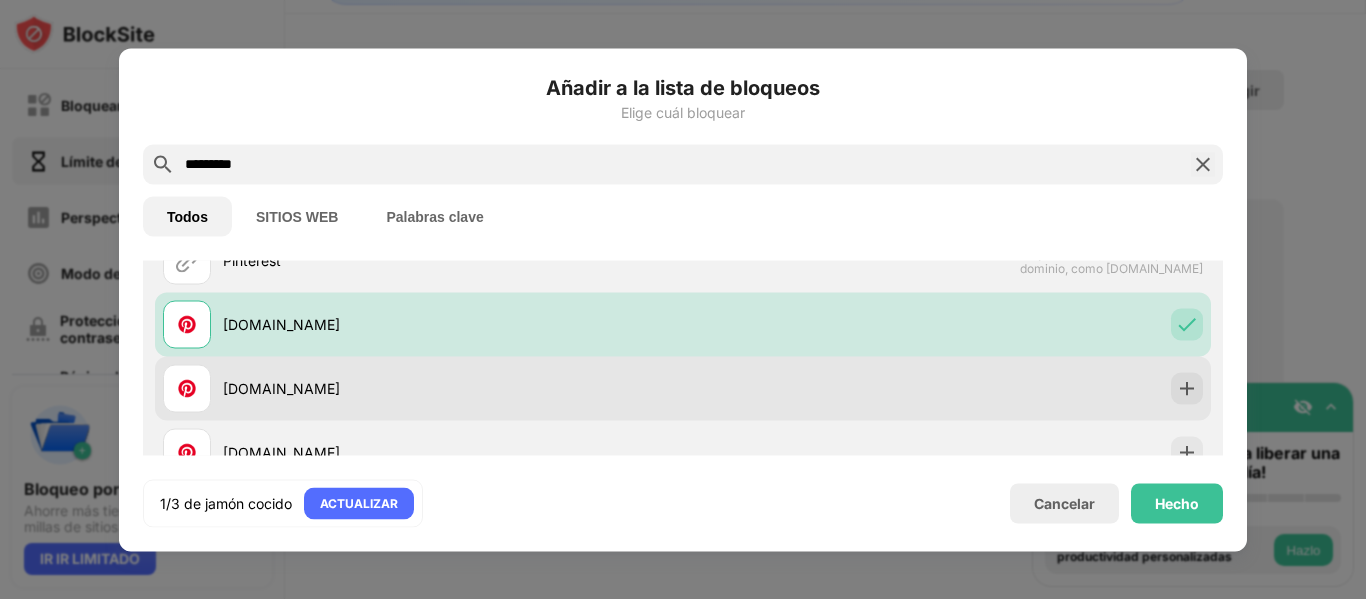 type on "*********" 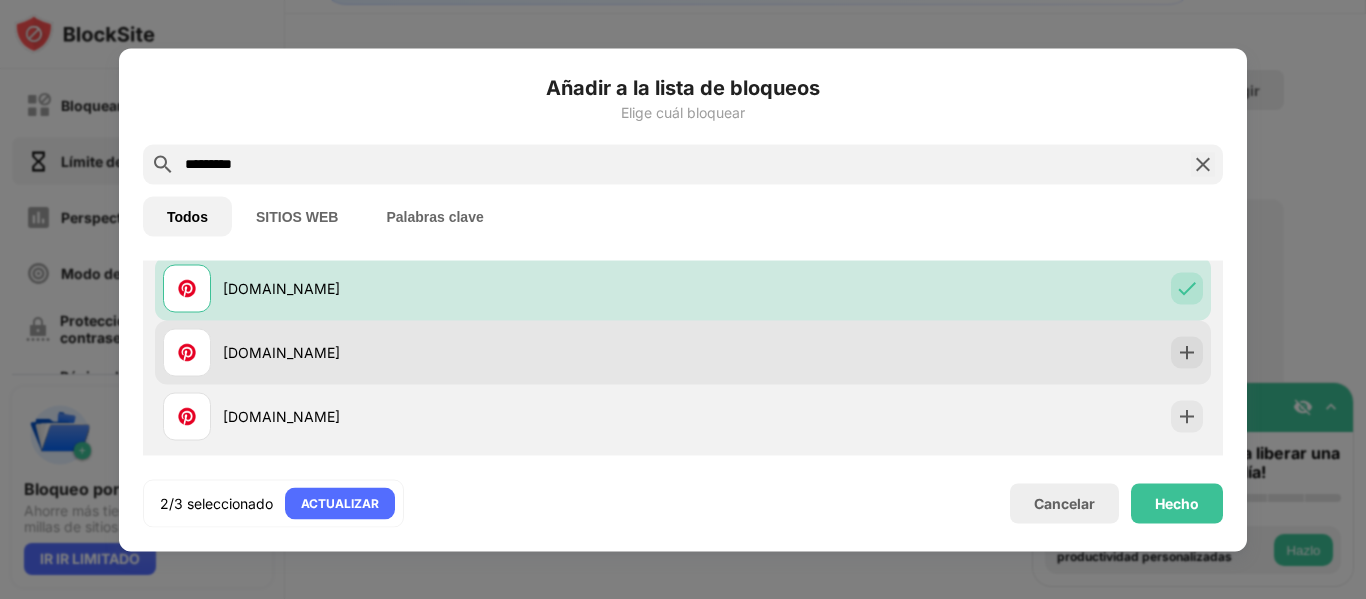 click on "[DOMAIN_NAME]" at bounding box center [453, 352] 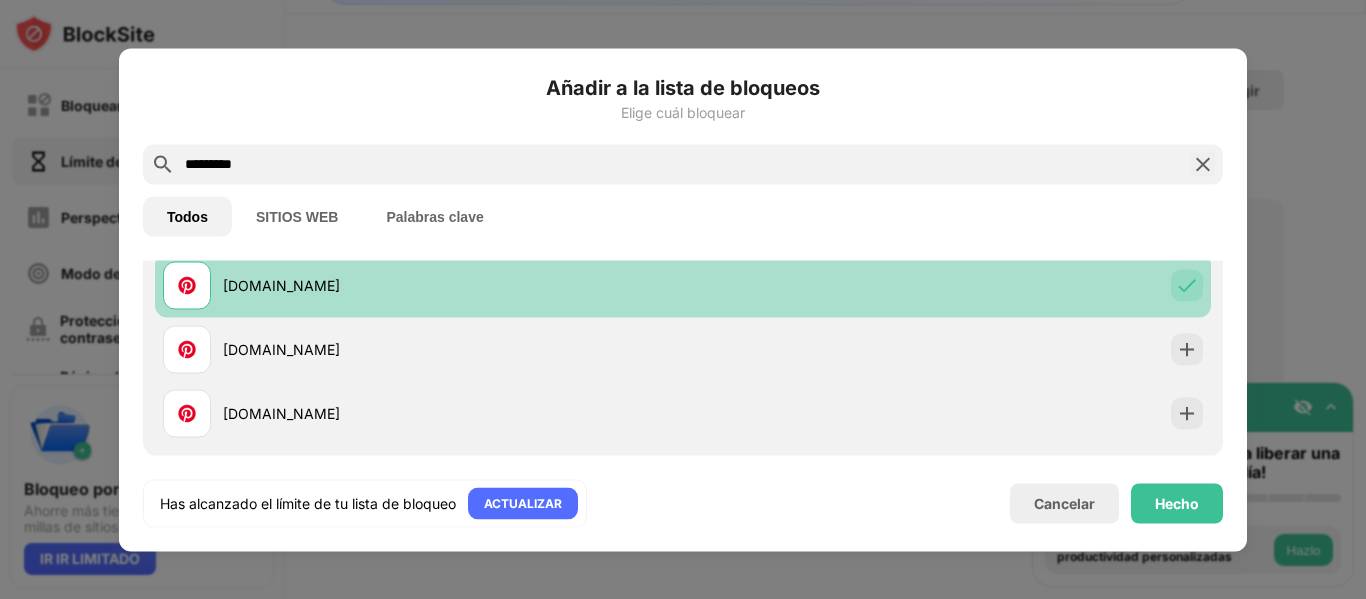 scroll, scrollTop: 300, scrollLeft: 0, axis: vertical 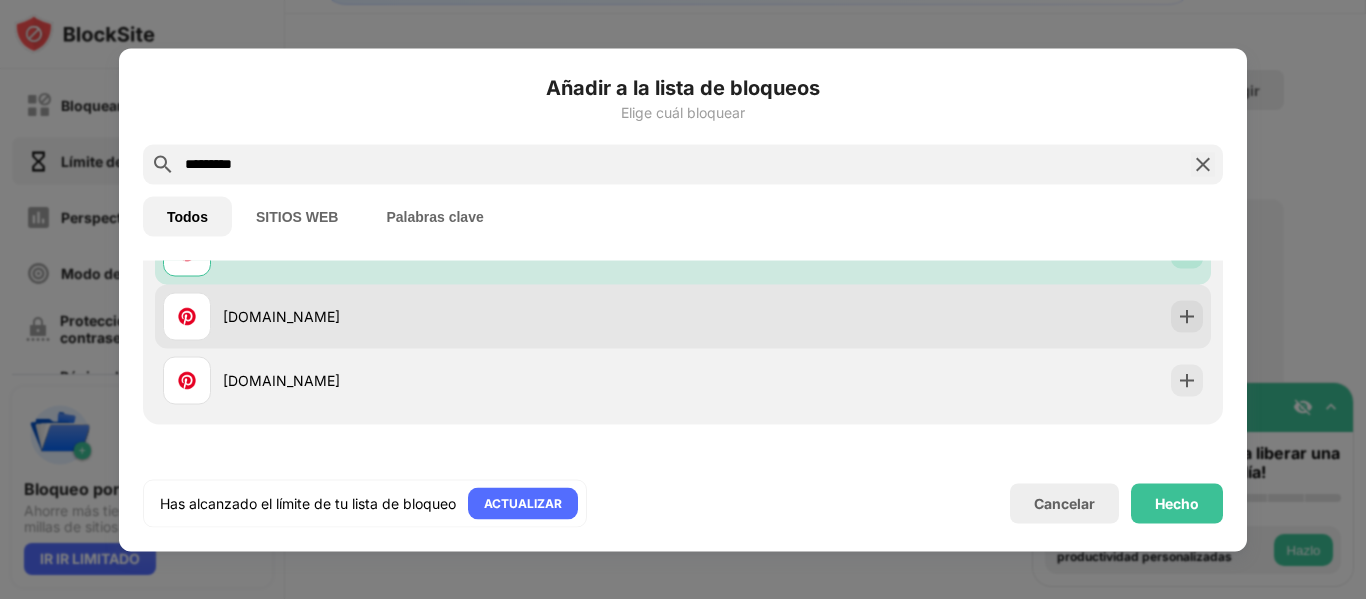 click on "[DOMAIN_NAME]" at bounding box center (423, 316) 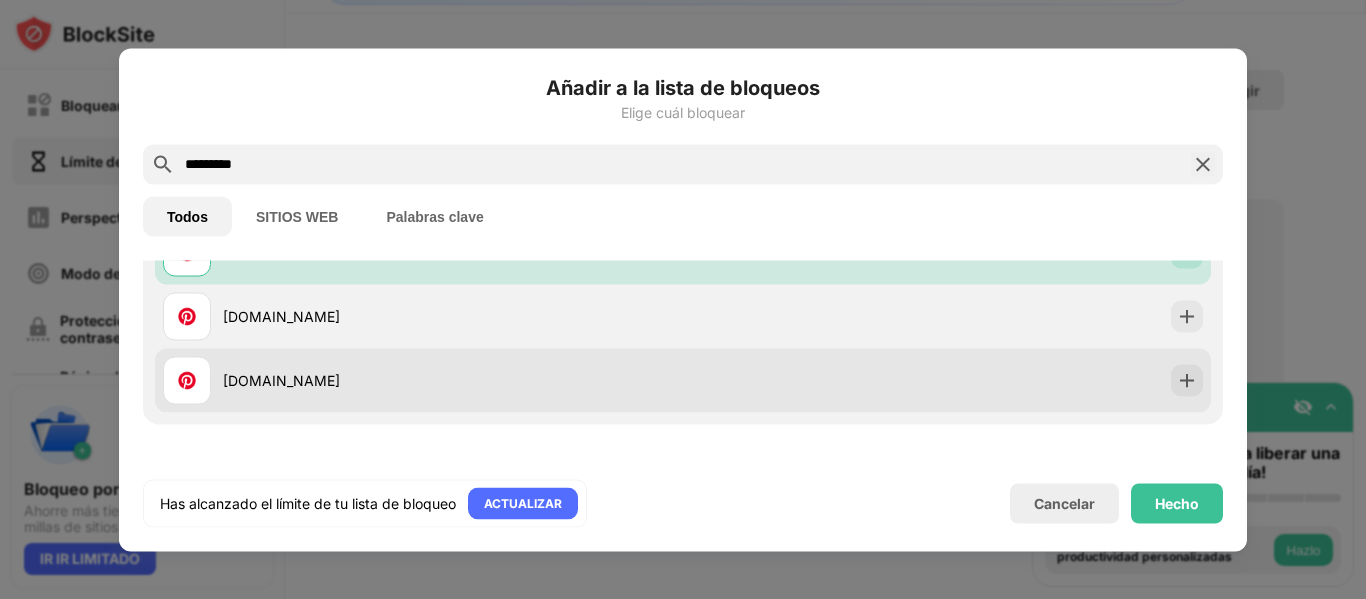 click on "[DOMAIN_NAME]" at bounding box center (453, 380) 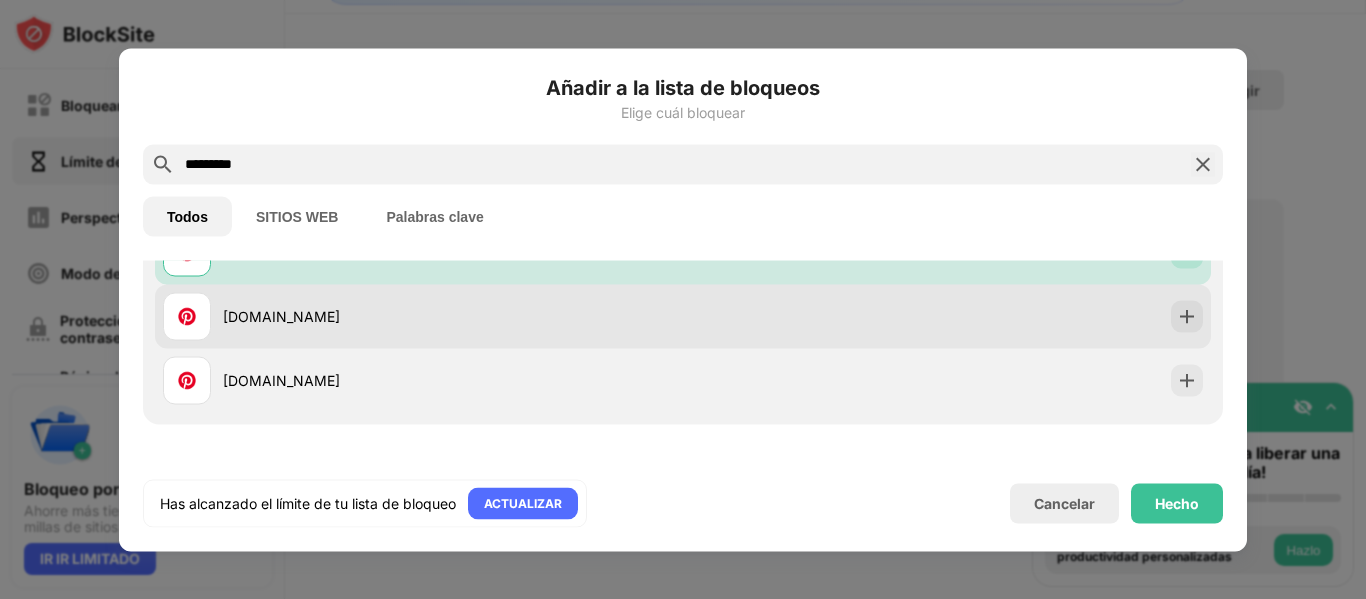 click on "[DOMAIN_NAME]" at bounding box center (453, 316) 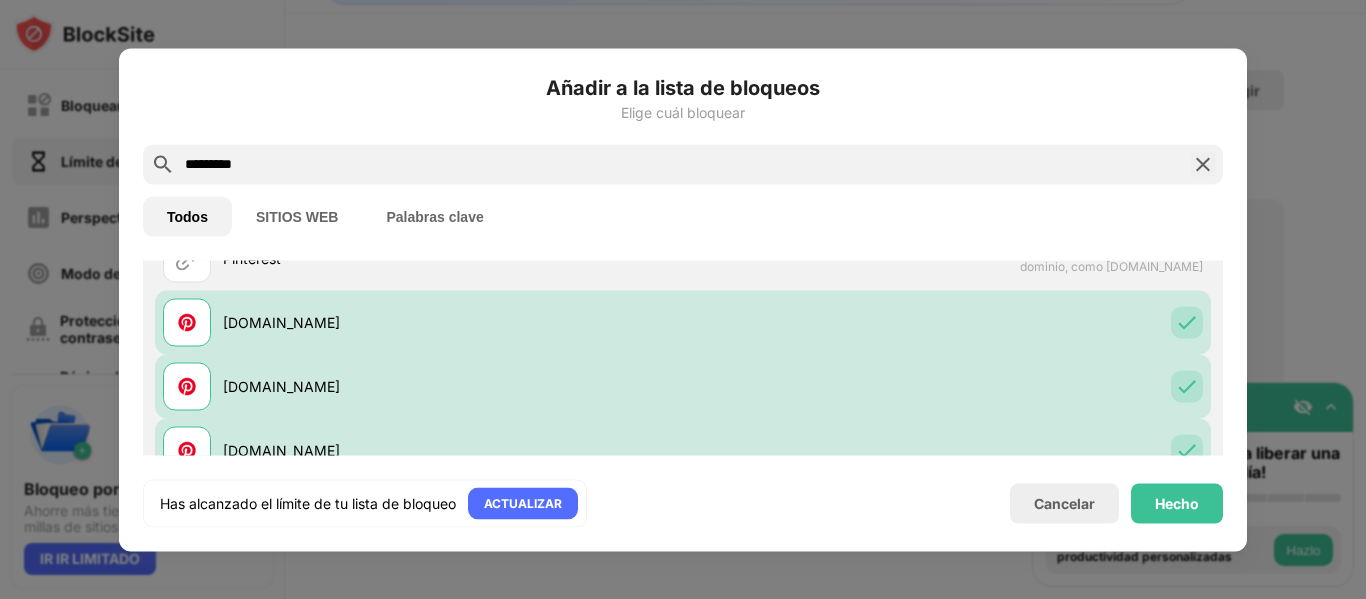 scroll, scrollTop: 0, scrollLeft: 0, axis: both 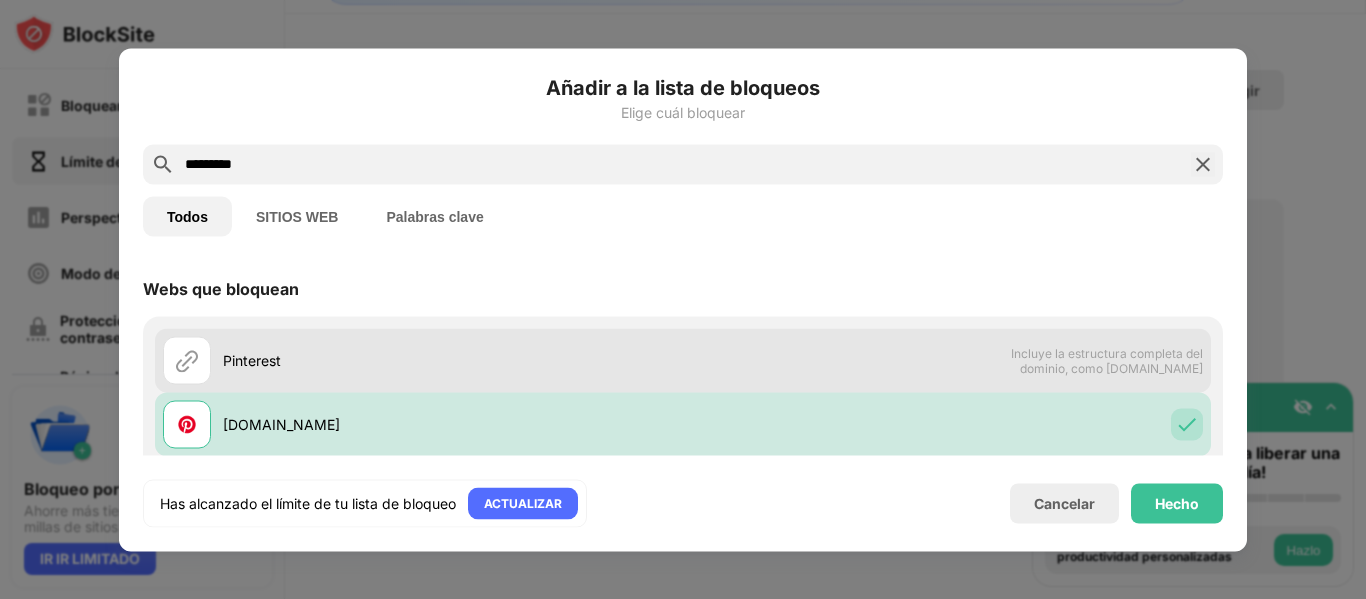 click on "Pinterest" at bounding box center (453, 360) 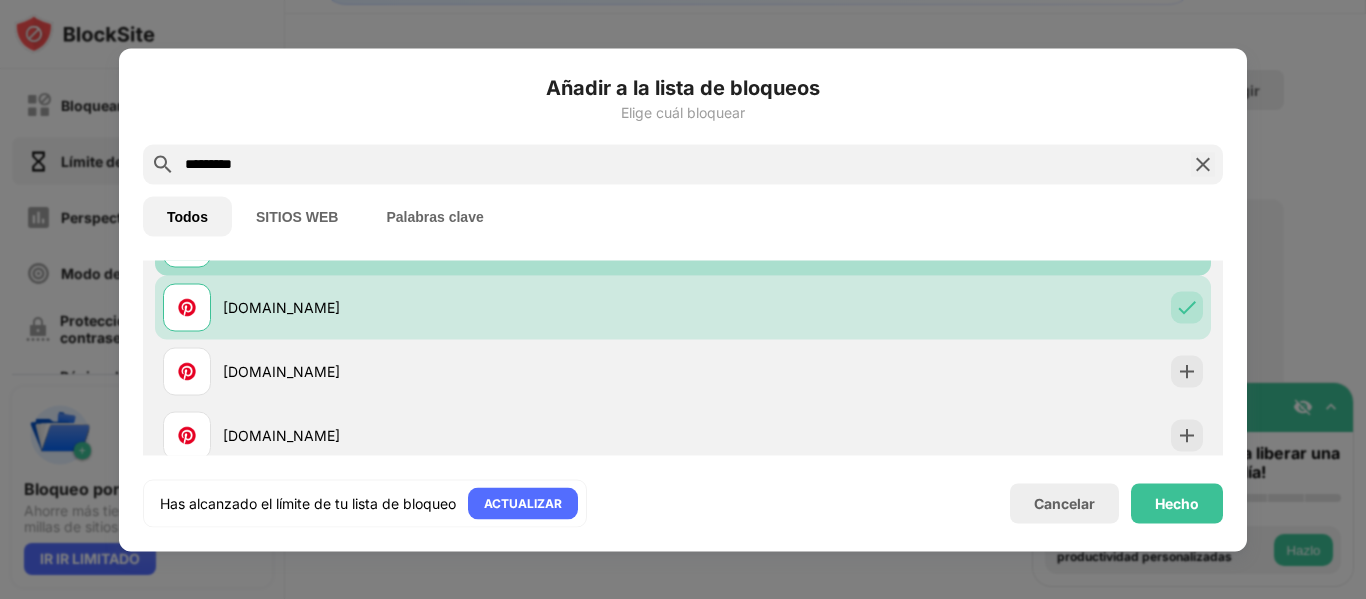 scroll, scrollTop: 200, scrollLeft: 0, axis: vertical 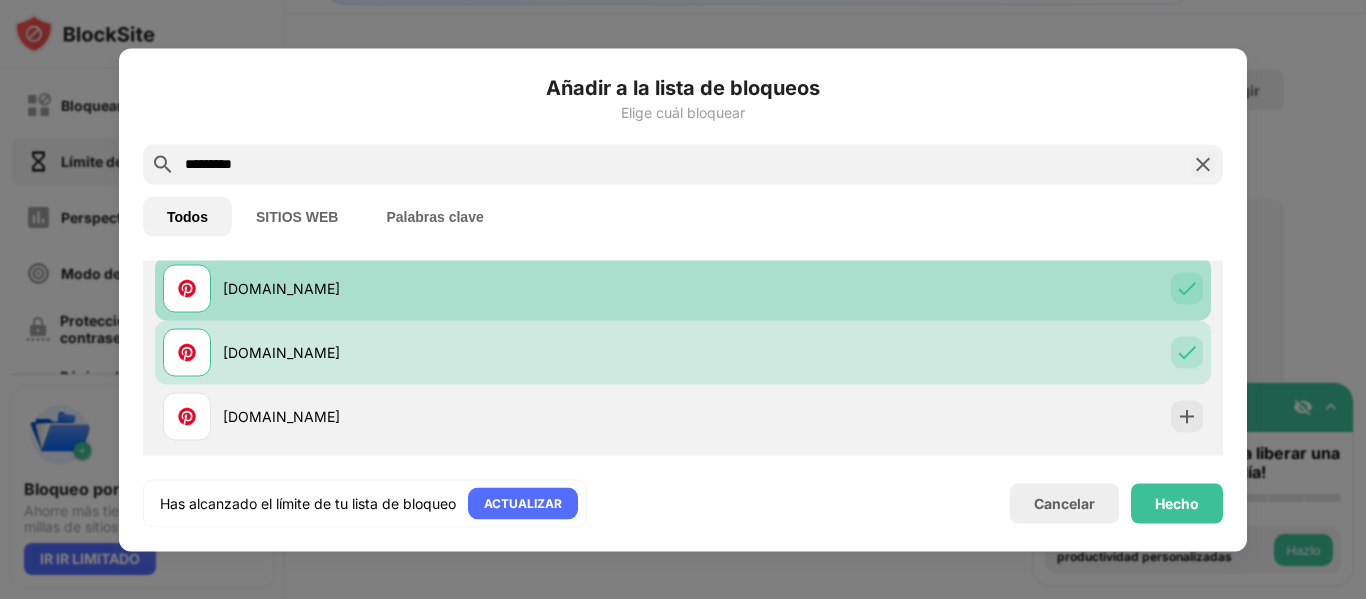 click on "[DOMAIN_NAME]" at bounding box center [453, 288] 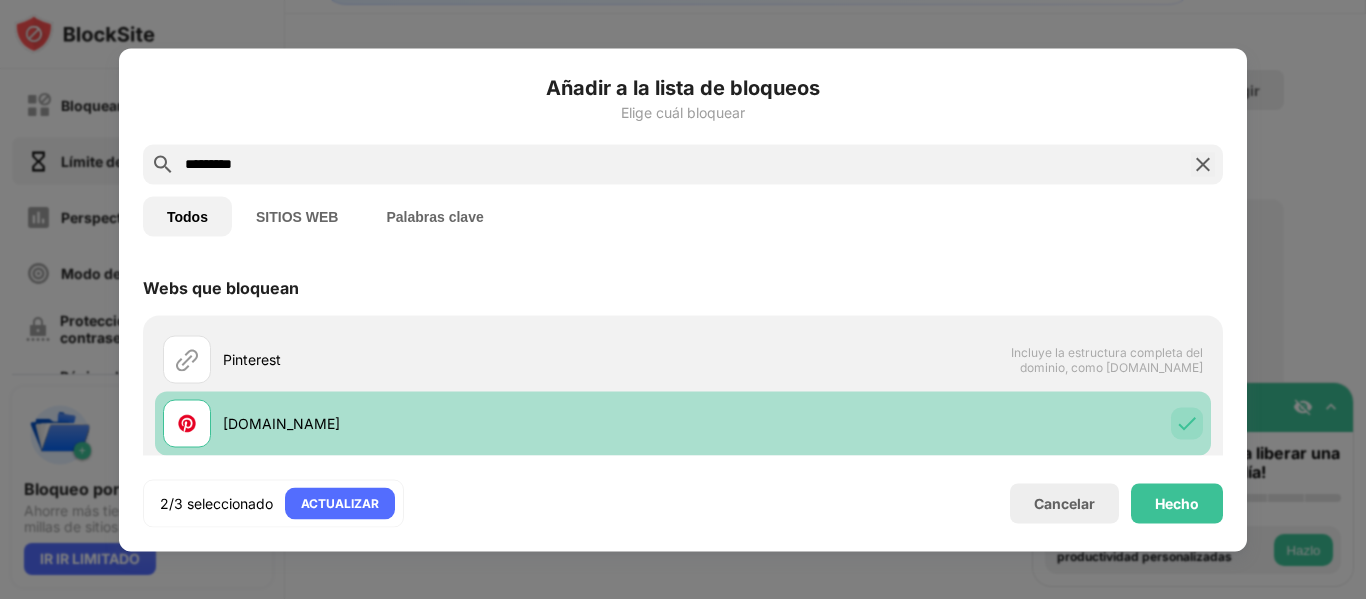 scroll, scrollTop: 0, scrollLeft: 0, axis: both 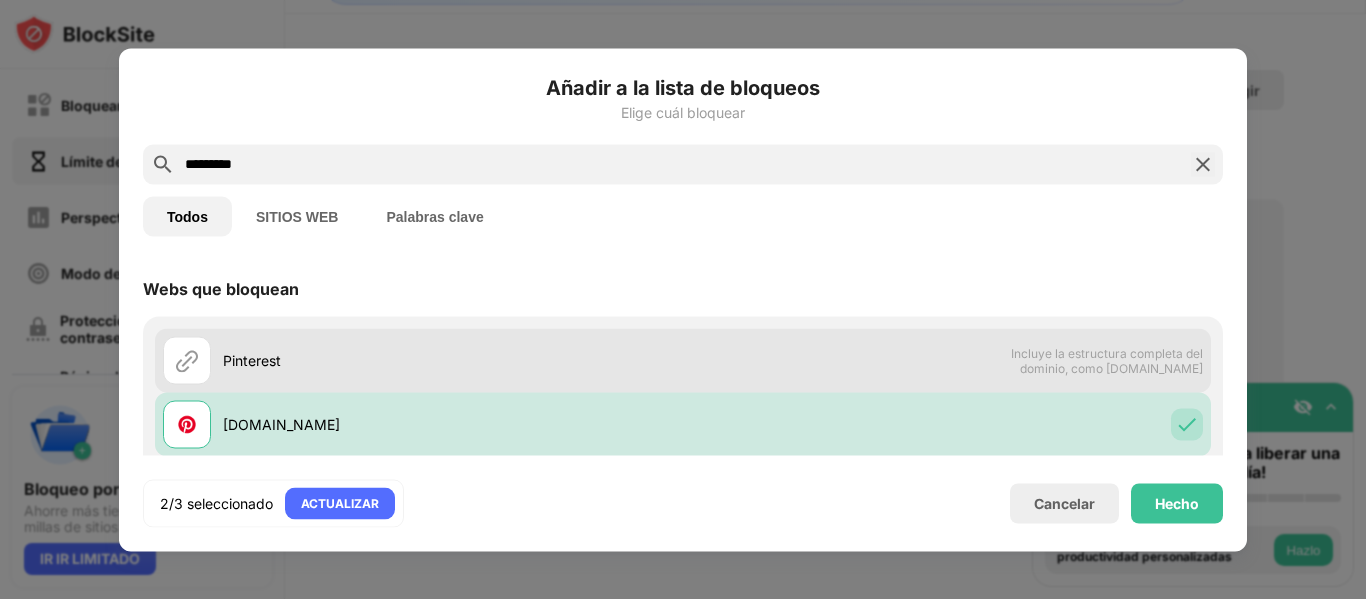 click on "Pinterest Incluye la estructura completa del dominio, como [DOMAIN_NAME]" at bounding box center (683, 360) 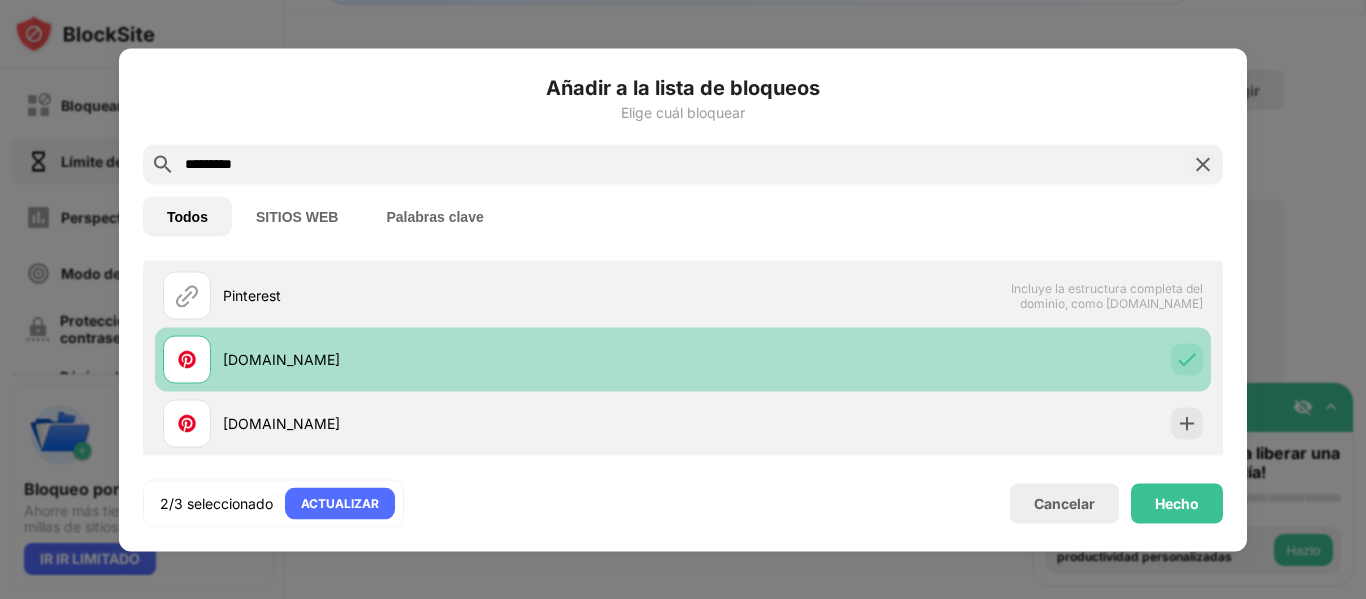 scroll, scrollTop: 100, scrollLeft: 0, axis: vertical 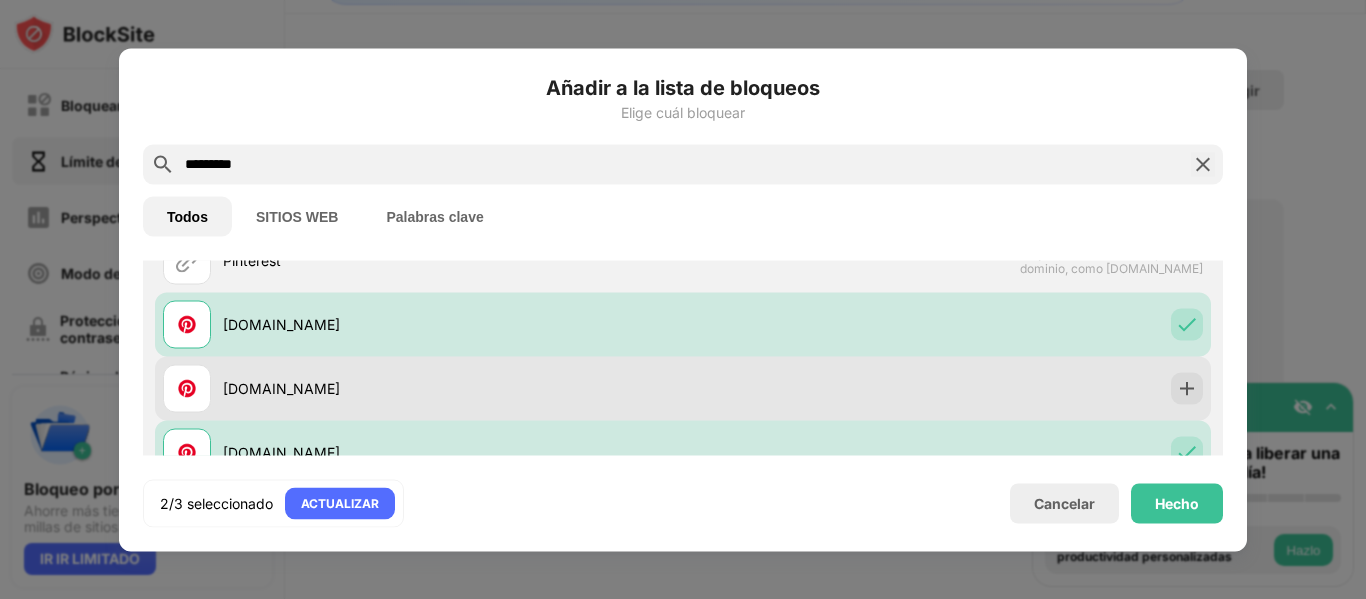 click on "[DOMAIN_NAME]" at bounding box center (453, 388) 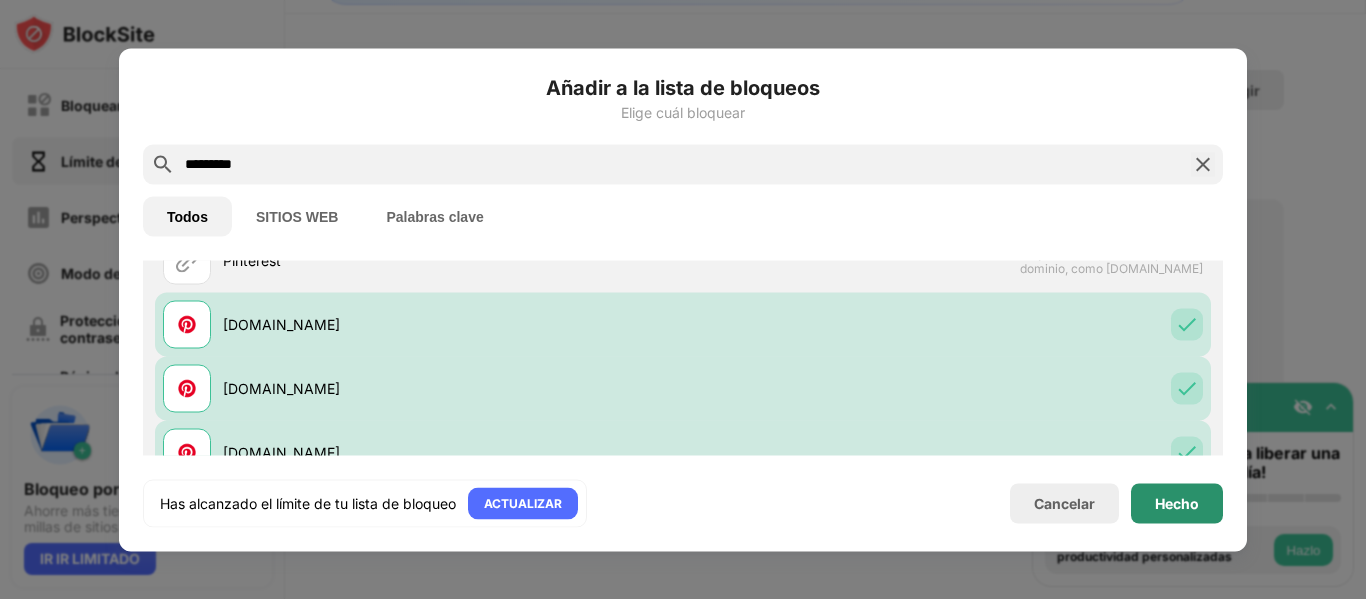 click on "Hecho" at bounding box center (1177, 503) 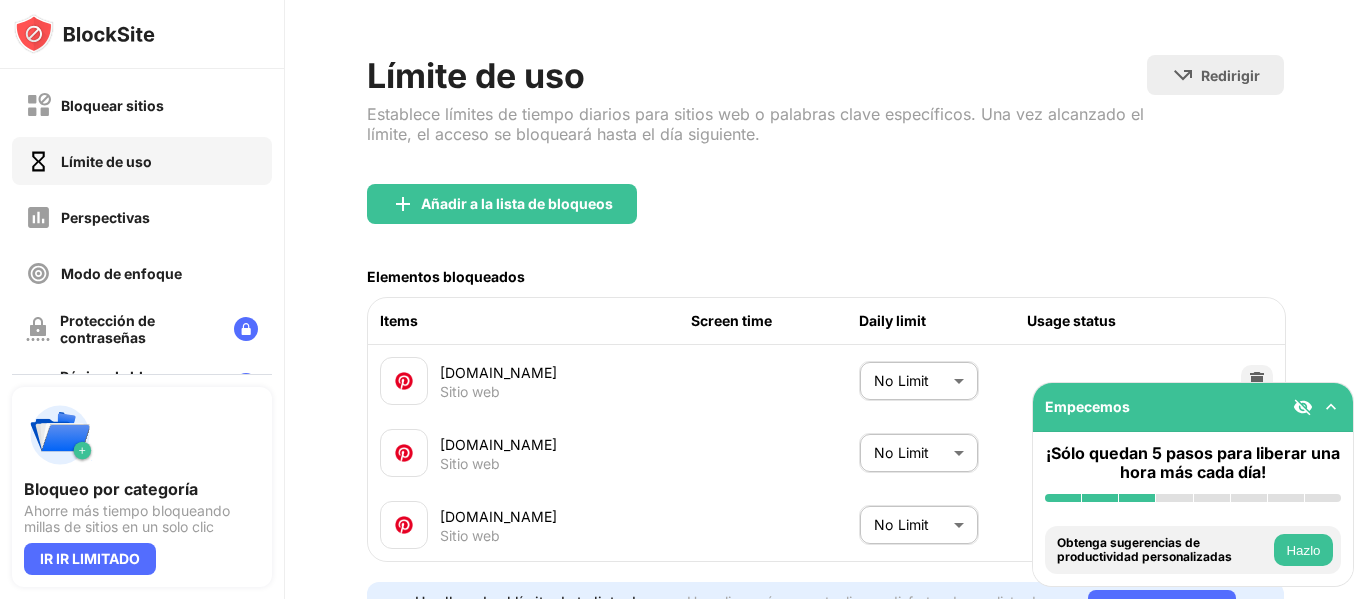 scroll, scrollTop: 127, scrollLeft: 0, axis: vertical 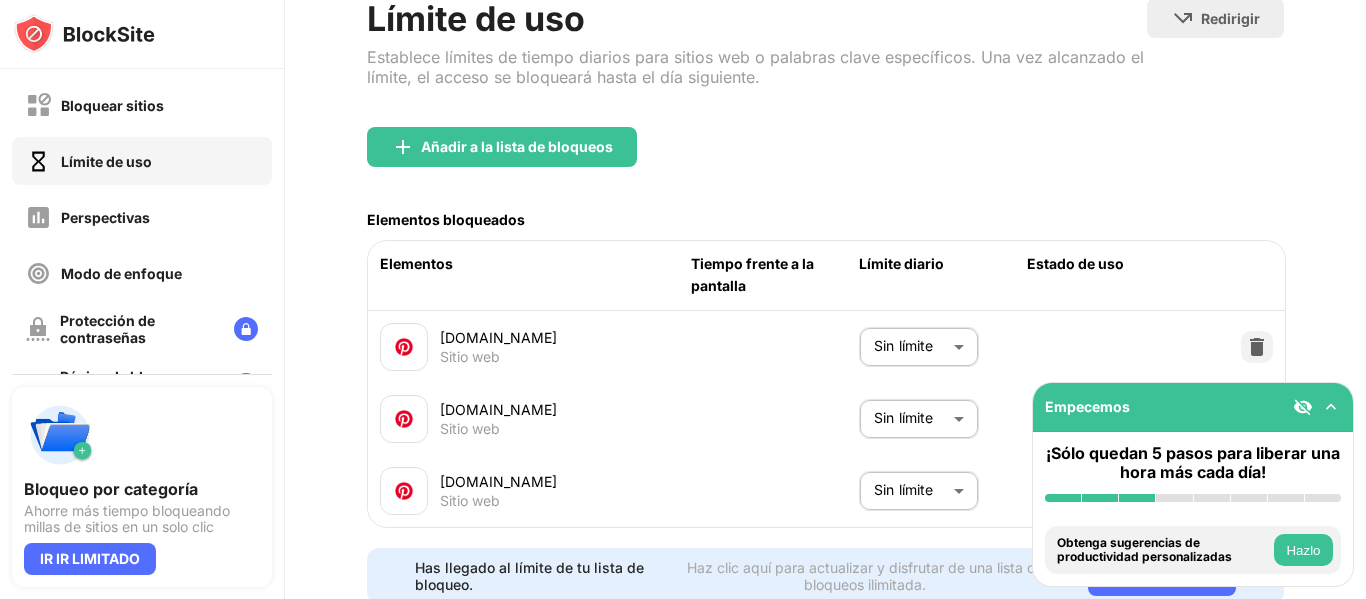 click on "Bloquear sitios Límite de uso Perspectivas Modo de enfoque Protección de contraseñas Página de bloques personalizados Ajustes Acerca de Bloqueo Sincronizar con otros dispositivos Discapacitados Bloqueo por categoría Ahorre más tiempo bloqueando millas de sitios en un solo clic IR IR LIMITADO Empecemos ¡Sólo quedan 5 pasos para liberar una hora más cada día! Instalar BlockSite Activar bloqueo por categoría Agrega al menos 1 sitio web a tu lista de bloqueo Obtenga sugerencias de productividad personalizadas Hazlo Anclar BlockSite a tu barra de tareas Hazlo Comprueba tu productividad Hazlo Prueba a visitar un sitio de tu lista de bloqueo Hazlo Consigue gratis nuestra aplicación móvil Hazlo ¡Reclama tu descuento especial en la próxima hora y obtén un 35% de descuento de por vida! 00 : 56 : 45 Reclamar trato Inicio de sesión Límite de uso Redirigir Haga clic para configurar el sitio web de redireccionamiento. Añadir a la lista de bloqueos Elementos bloqueados Elementos Límite diario Sitio web" at bounding box center (683, 299) 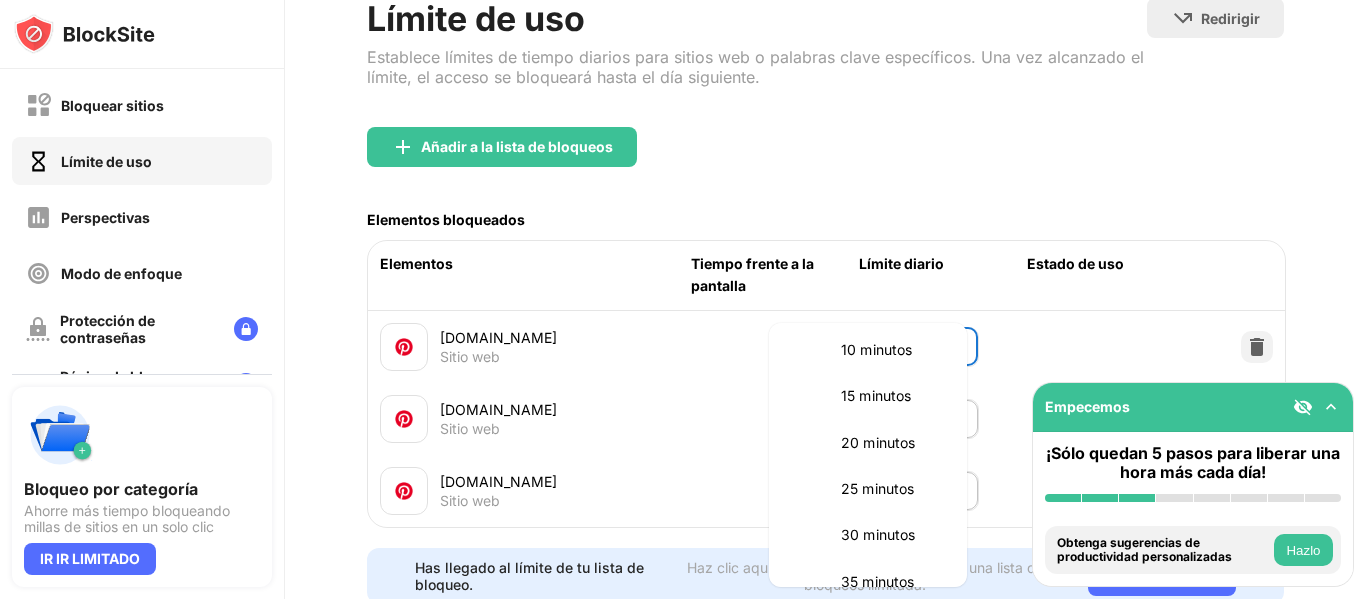 scroll, scrollTop: 0, scrollLeft: 0, axis: both 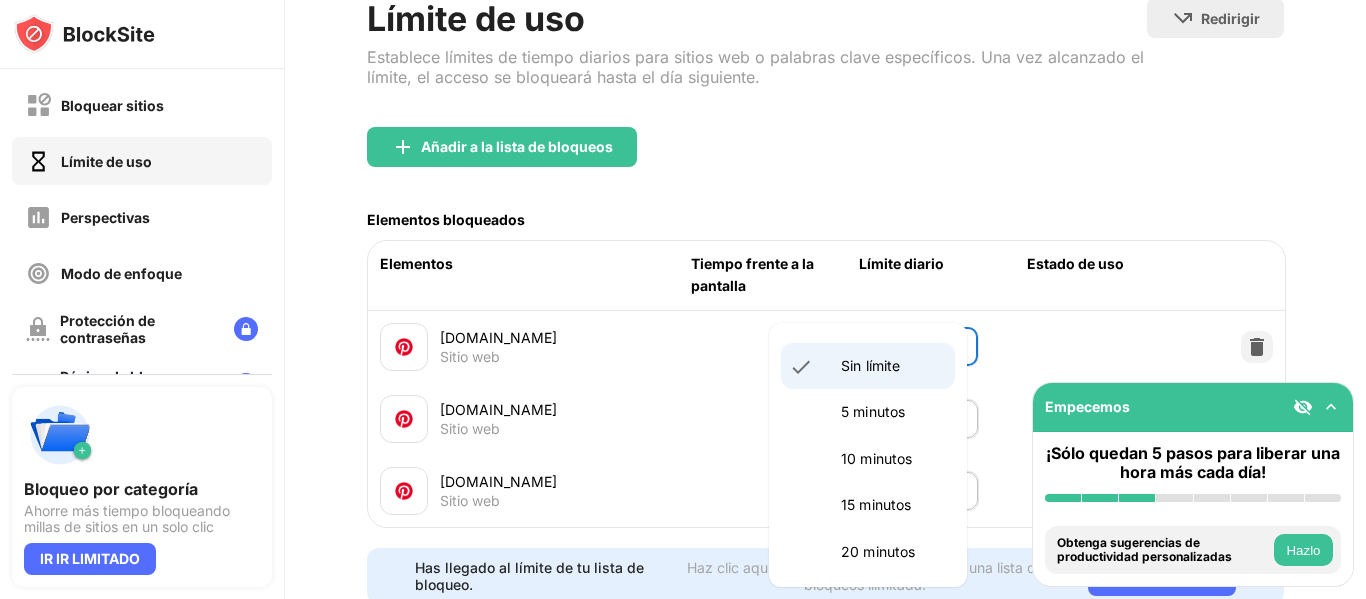 click on "5 minutos" at bounding box center [892, 412] 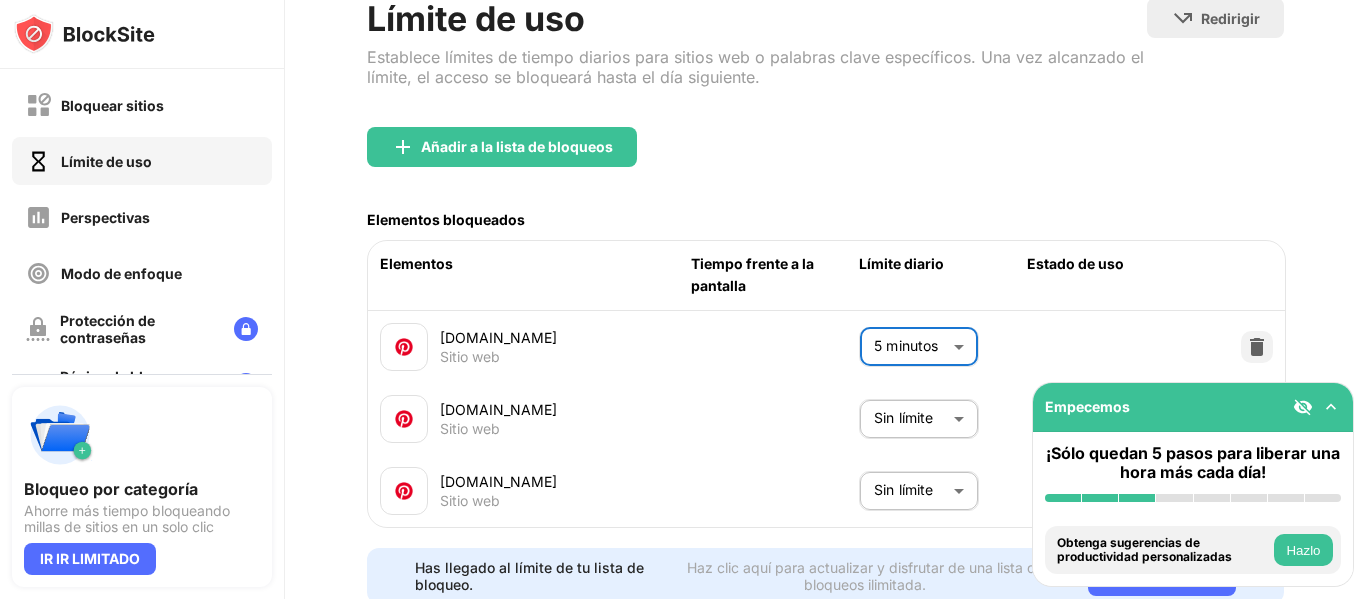 click on "Bloquear sitios Límite de uso Perspectivas Modo de enfoque Protección de contraseñas Página de bloques personalizados Ajustes Acerca de Bloqueo Sincronizar con otros dispositivos Discapacitados Bloqueo por categoría Ahorre más tiempo bloqueando millas de sitios en un solo clic IR IR LIMITADO Empecemos ¡Sólo quedan 5 pasos para liberar una hora más cada día! Instalar BlockSite Activar bloqueo por categoría Agrega al menos 1 sitio web a tu lista de bloqueo Obtenga sugerencias de productividad personalizadas Hazlo Anclar BlockSite a tu barra de tareas Hazlo Comprueba tu productividad Hazlo Prueba a visitar un sitio de tu lista de bloqueo Hazlo Consigue gratis nuestra aplicación móvil Hazlo ¡Reclama tu descuento especial en la próxima hora y obtén un 35% de descuento de por vida! 00 : 56 : 38 Reclamar trato Inicio de sesión Límite de uso Redirigir Haga clic para configurar el sitio web de redireccionamiento. Añadir a la lista de bloqueos Elementos bloqueados Elementos Límite diario Sitio web *" at bounding box center [683, 299] 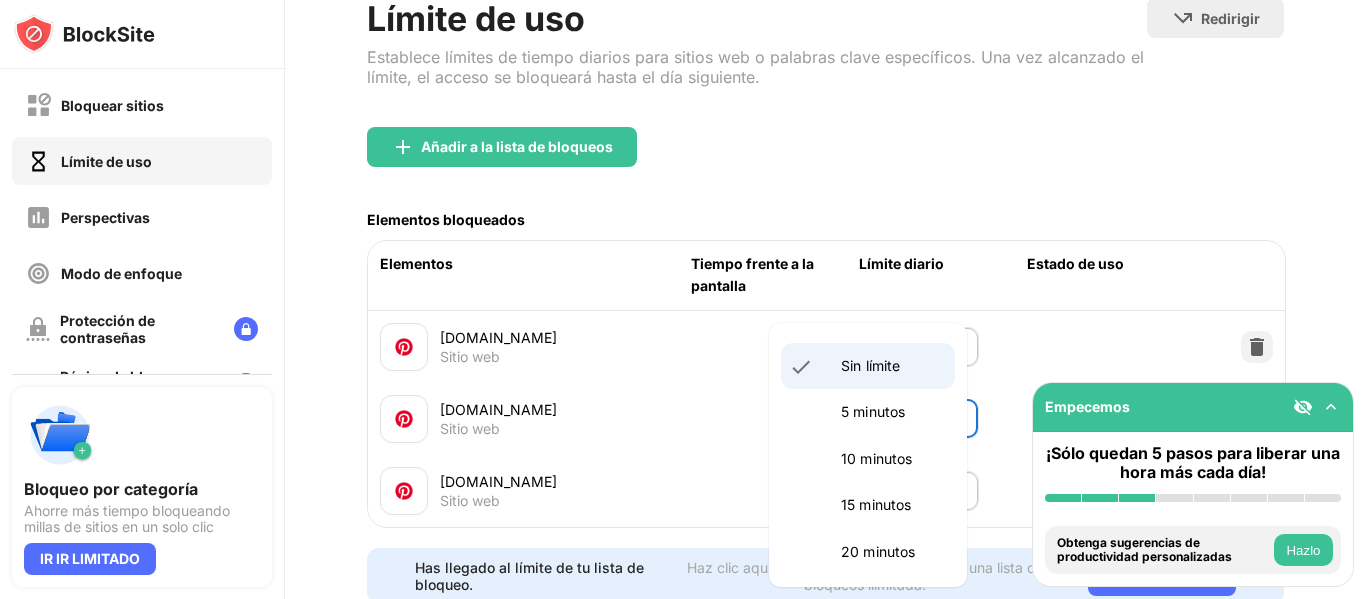 click on "5 minutos" at bounding box center (892, 412) 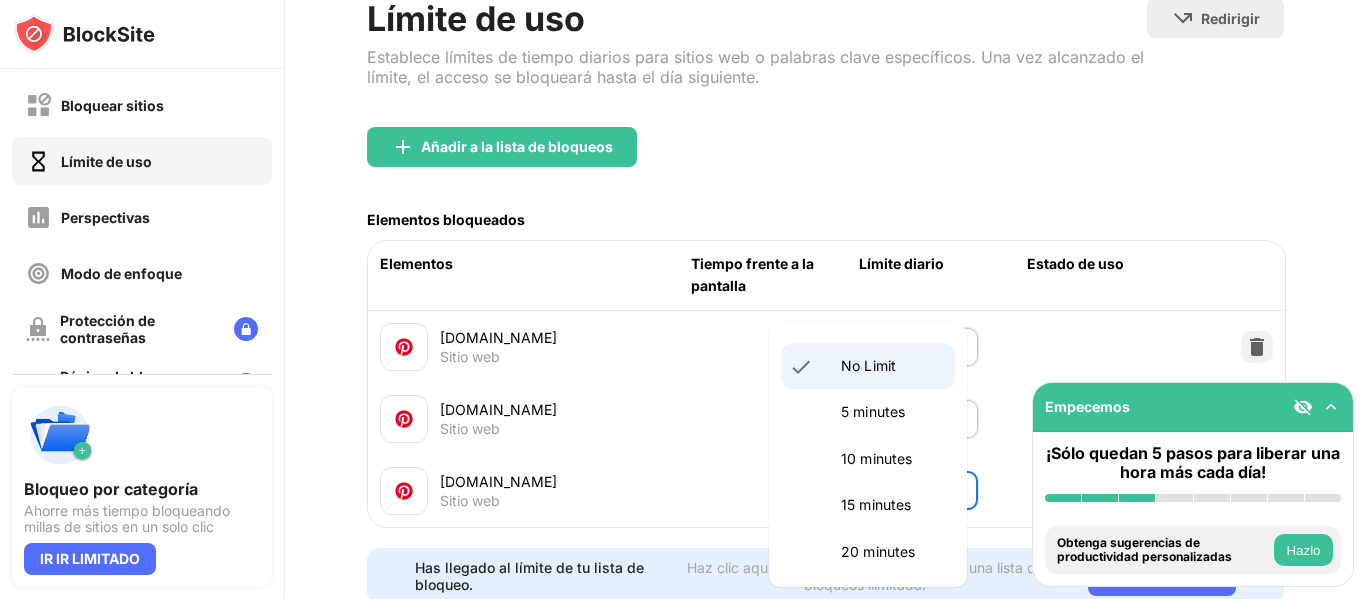 click on "Bloquear sitios Límite de uso Perspectivas Modo de enfoque Protección de contraseñas Página de bloques personalizados Ajustes Acerca de Bloqueo Sincronizar con otros dispositivos Discapacitados Bloqueo por categoría Ahorre más tiempo bloqueando millas de sitios en un solo clic IR IR LIMITADO Empecemos ¡Sólo quedan 5 pasos para liberar una hora más cada día! Instalar BlockSite Activar bloqueo por categoría Agrega al menos 1 sitio web a tu lista de bloqueo Obtenga sugerencias de productividad personalizadas Hazlo Anclar BlockSite a tu barra de tareas Hazlo Comprueba tu productividad Hazlo Prueba a visitar un sitio de tu lista de bloqueo Hazlo Consigue gratis nuestra aplicación móvil Hazlo ¡Reclama tu descuento especial en la próxima hora y obtén un 35% de descuento de por vida! 00 : 56 : 36 Reclamar trato Inicio de sesión Límite de uso Redirigir Haga clic para configurar el sitio web de redireccionamiento. Añadir a la lista de bloqueos Elementos bloqueados Elementos Límite diario Sitio web *" at bounding box center [683, 299] 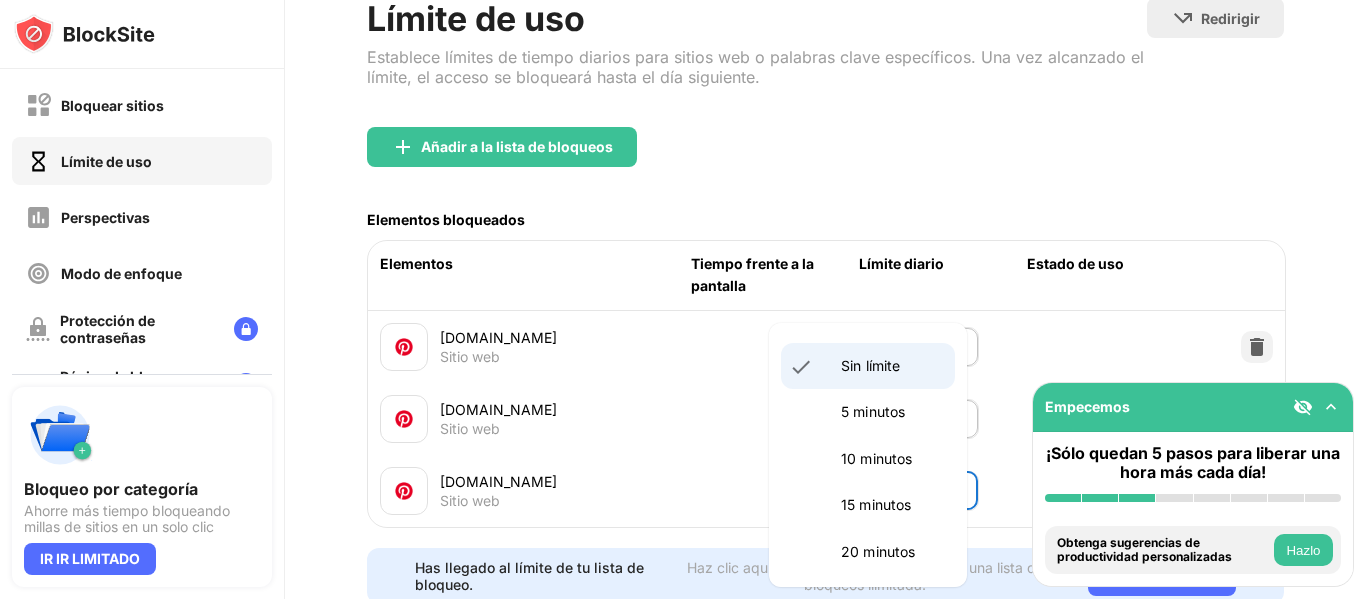 click on "5 minutos" at bounding box center (892, 412) 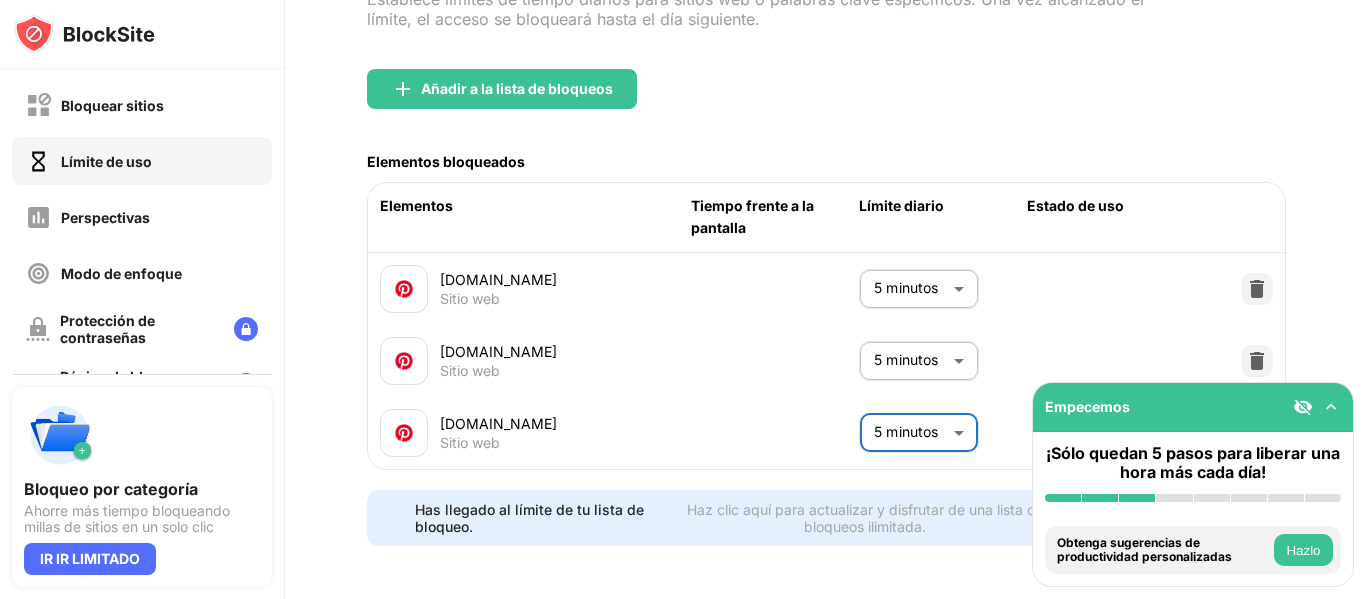 scroll, scrollTop: 211, scrollLeft: 0, axis: vertical 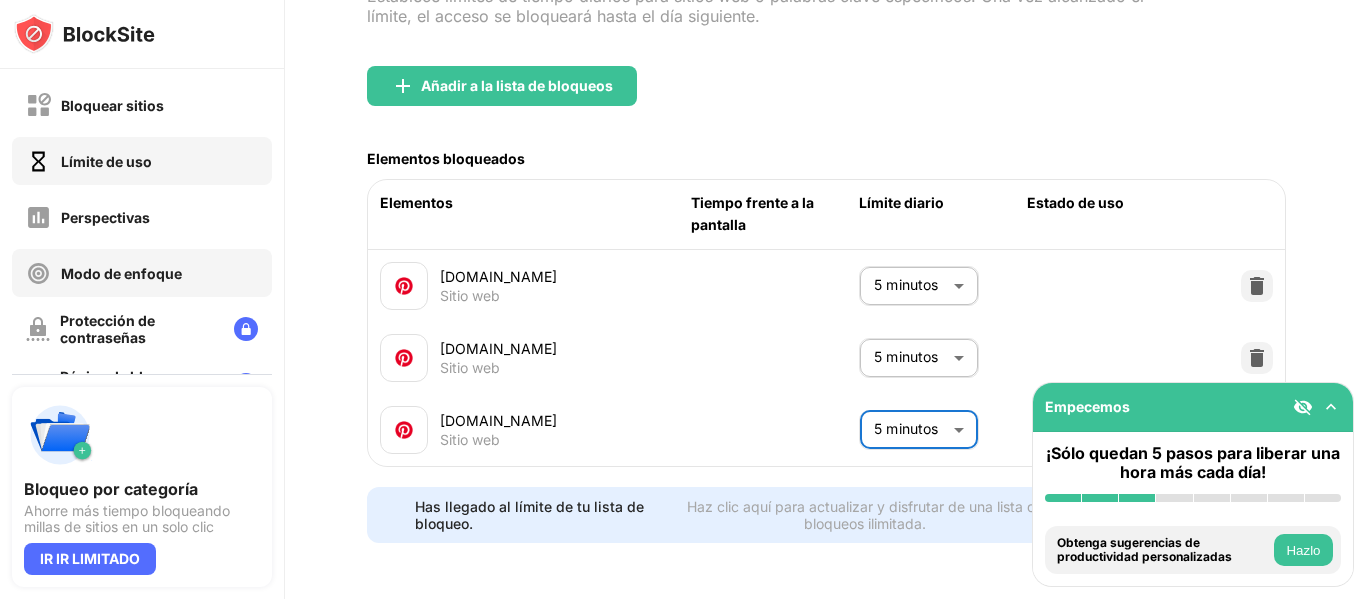 click on "Modo de enfoque" at bounding box center [121, 273] 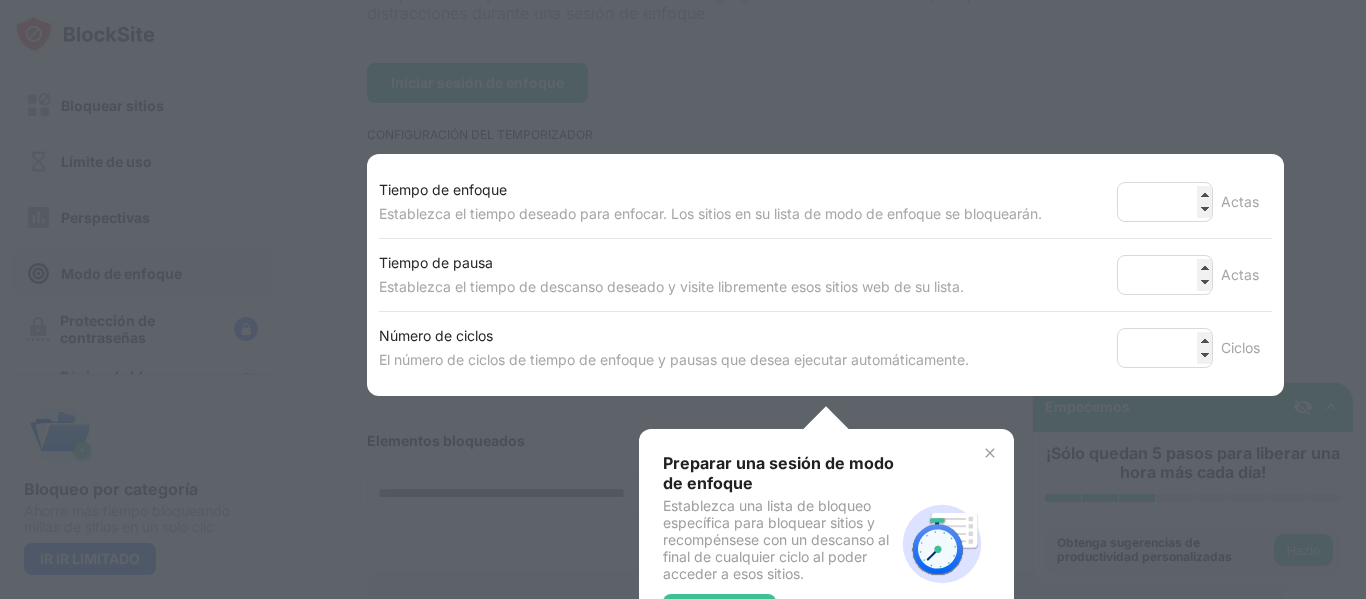 click at bounding box center (683, 299) 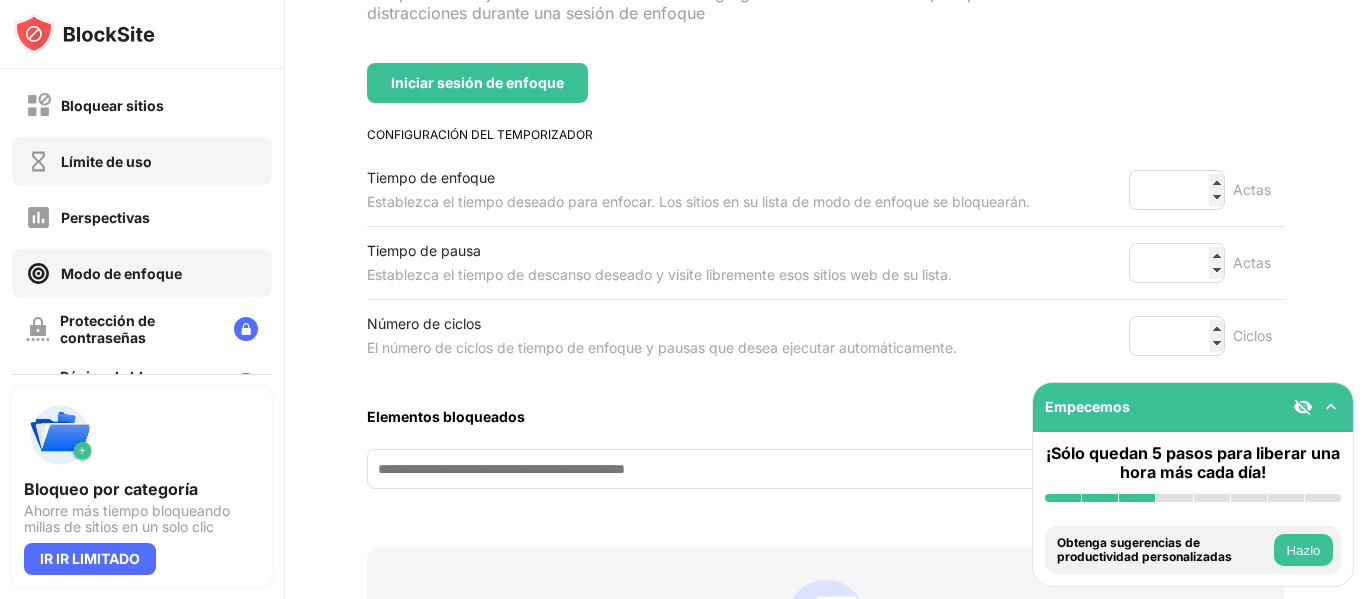 click on "Límite de uso" at bounding box center (106, 161) 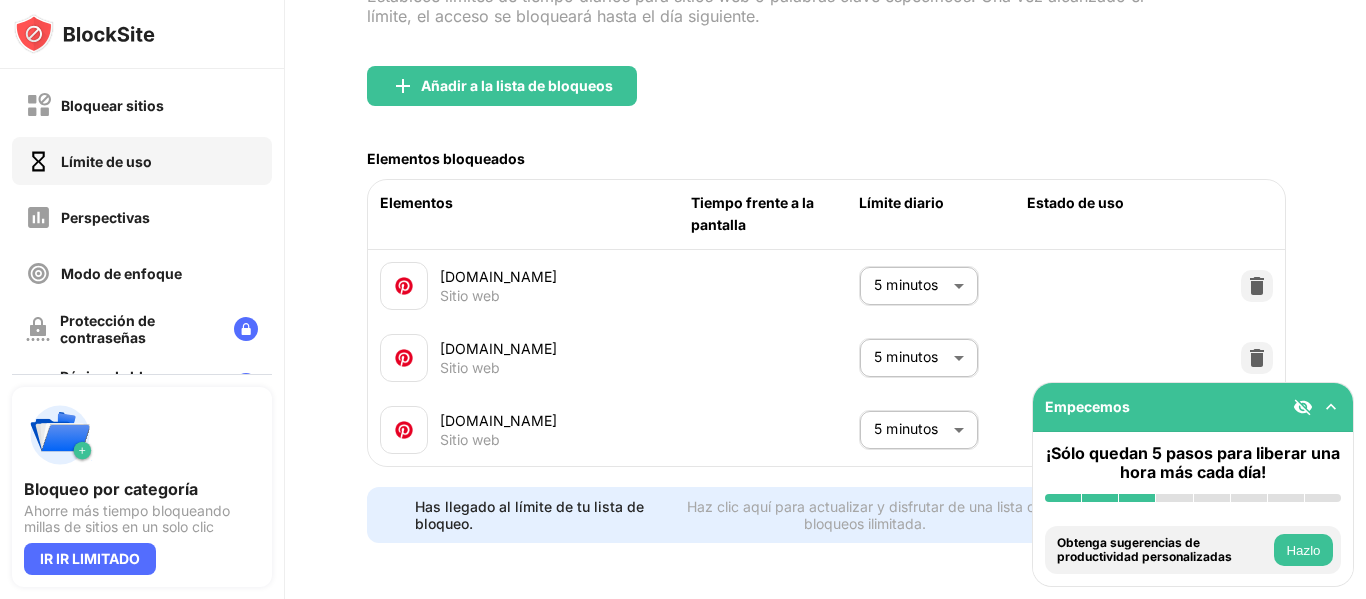 scroll, scrollTop: 211, scrollLeft: 0, axis: vertical 